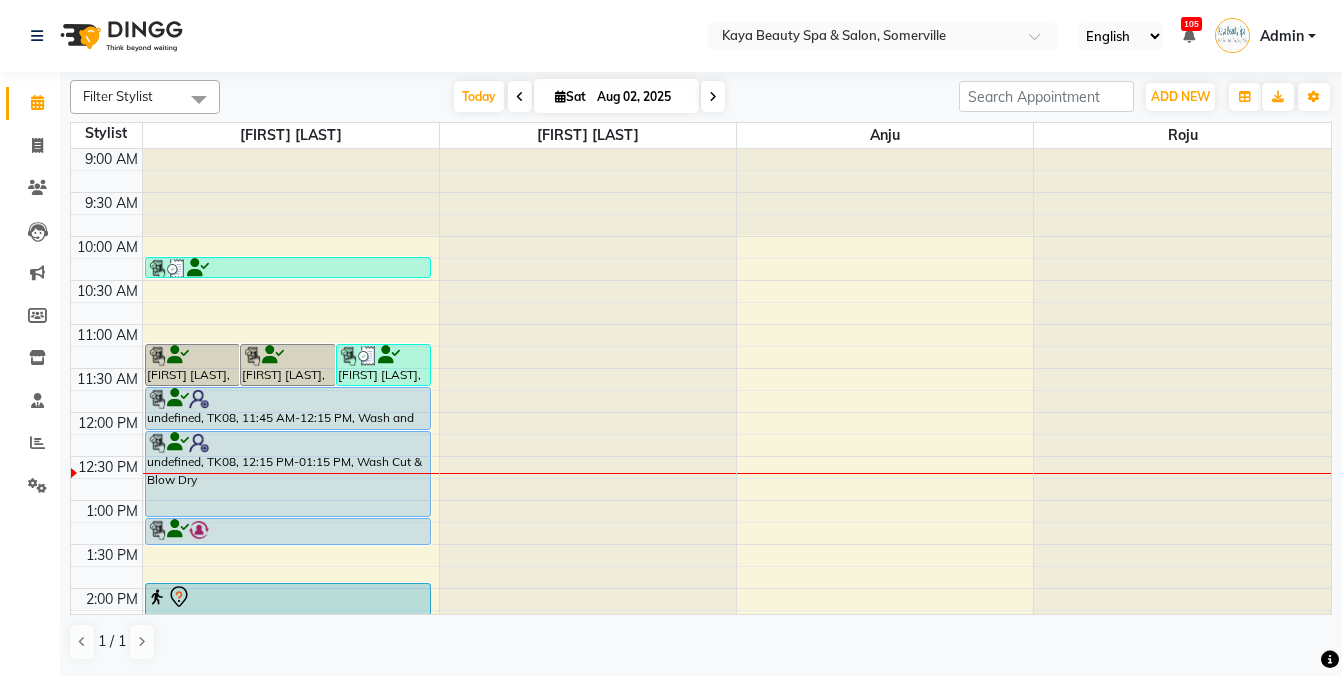 scroll, scrollTop: 0, scrollLeft: 0, axis: both 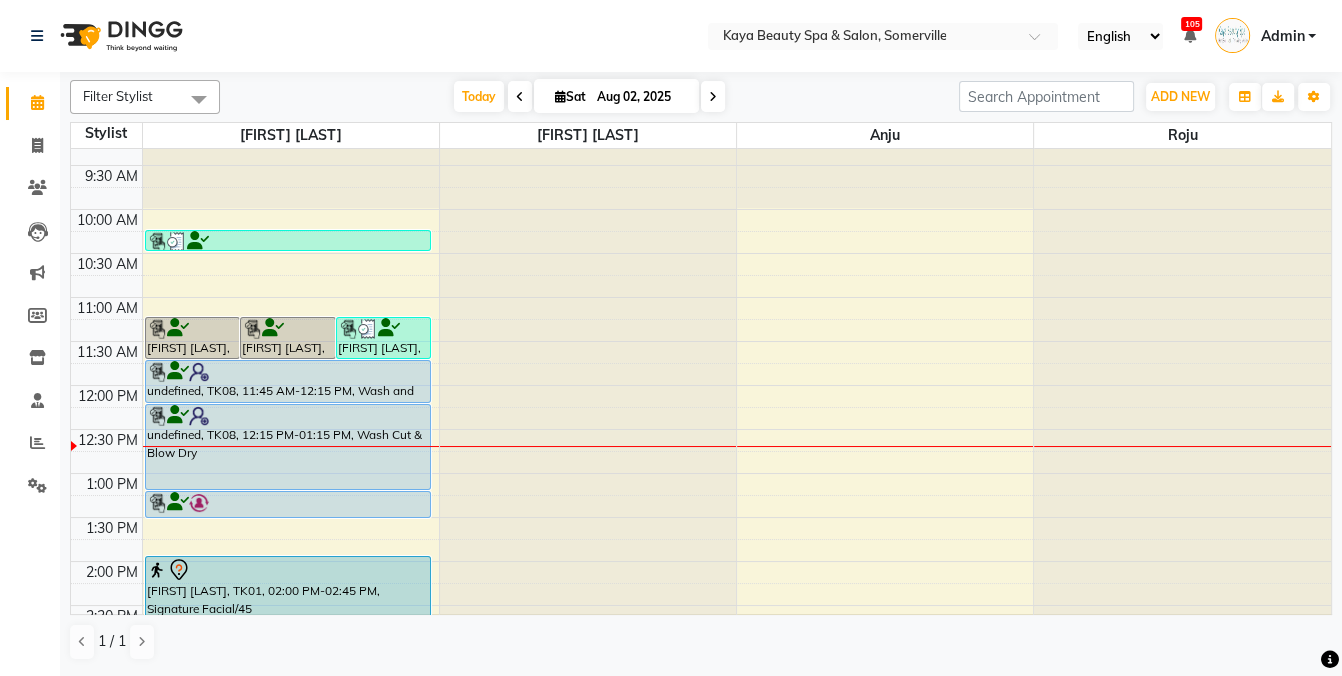 click at bounding box center (288, 503) 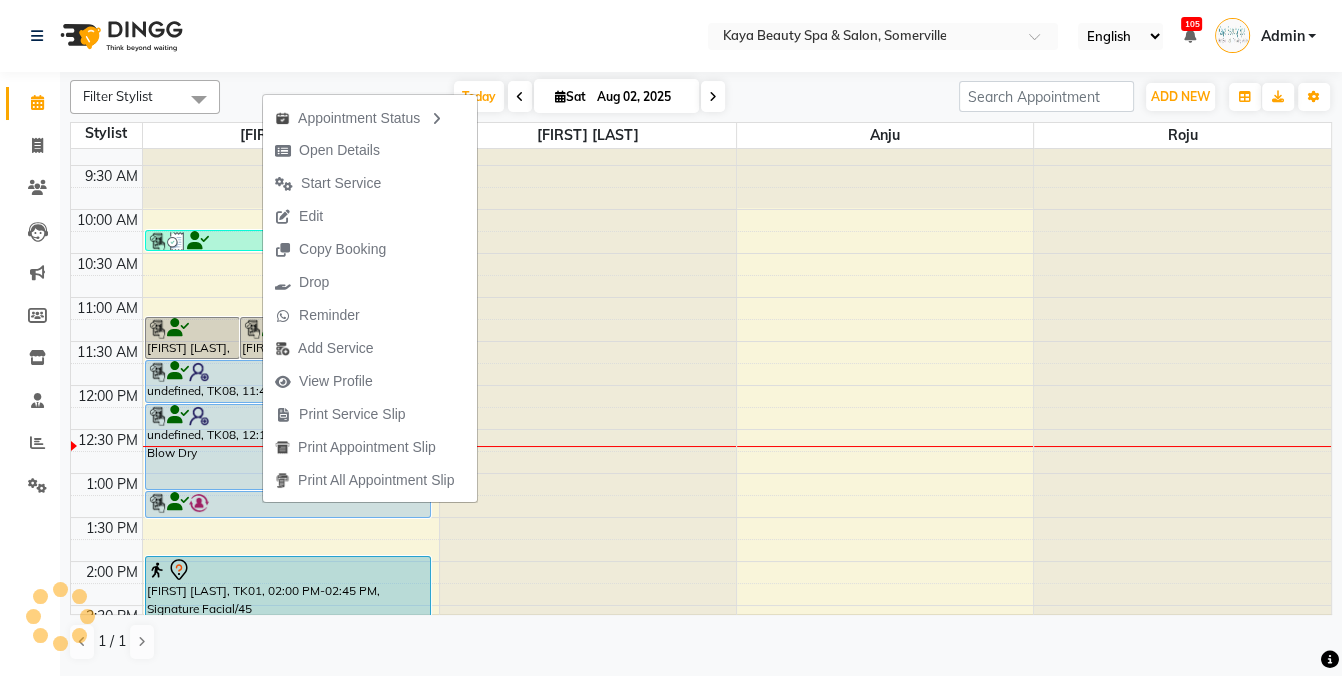 click on "Completed InProgress Upcoming Dropped Tentative Check-In Confirm" 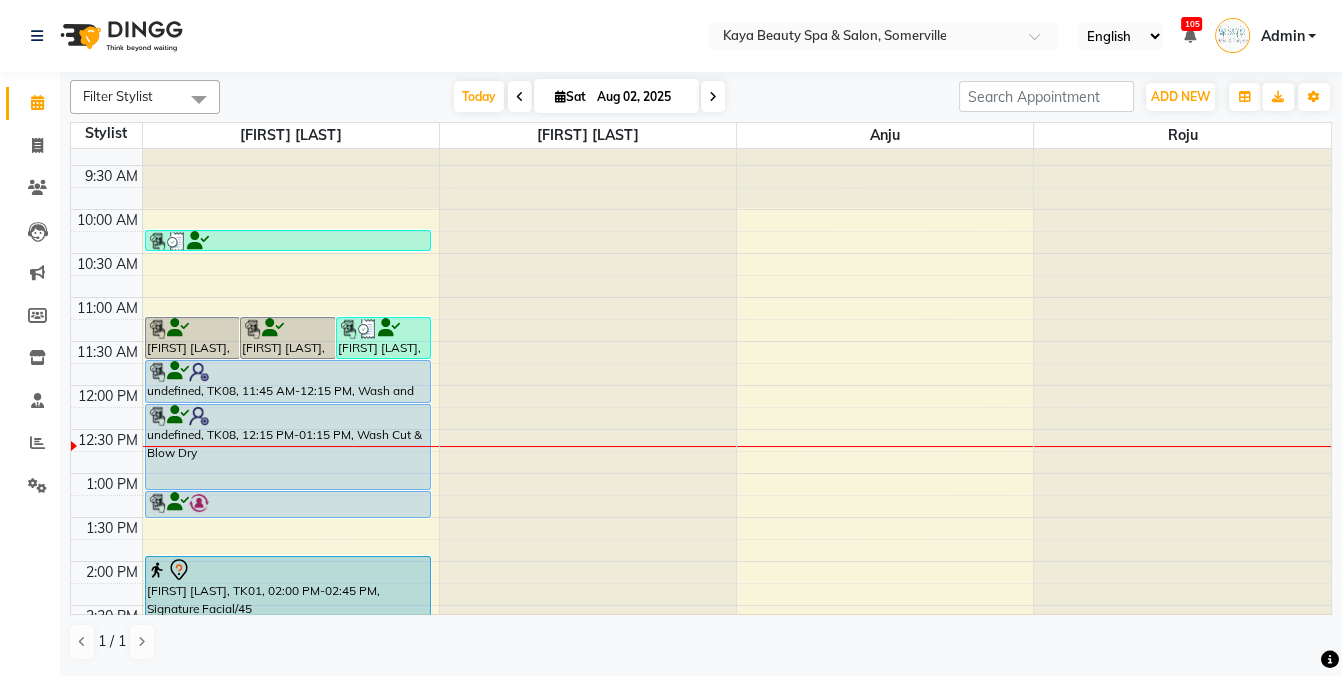 click on "undefined, TK08, 12:15 PM-01:15 PM, Wash Cut & Blow Dry" at bounding box center [288, 447] 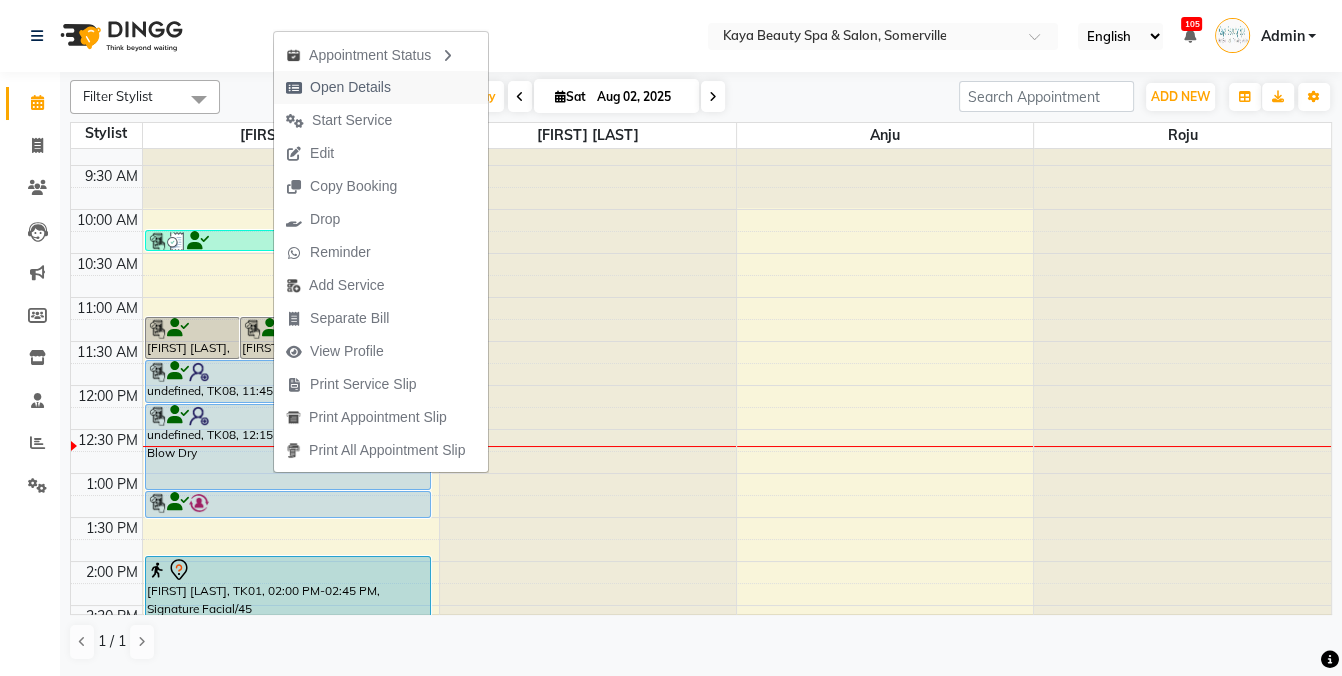 click on "Open Details" at bounding box center (350, 87) 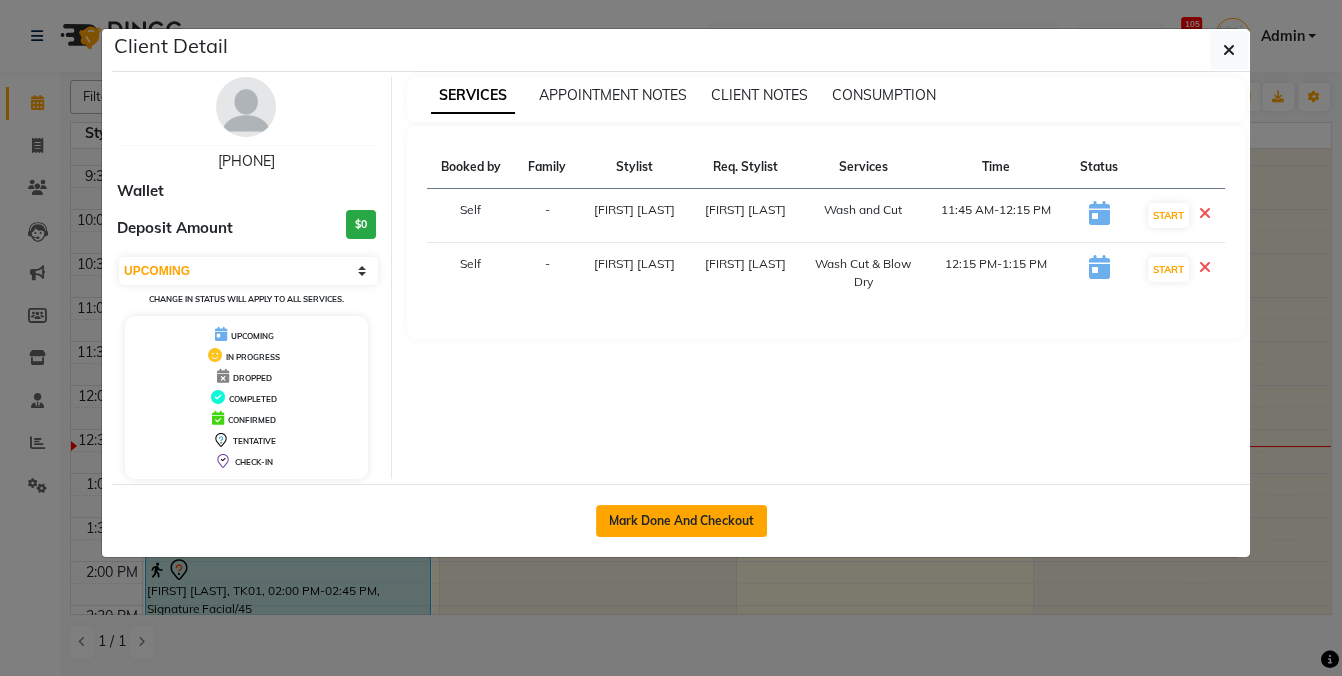 click on "Mark Done And Checkout" 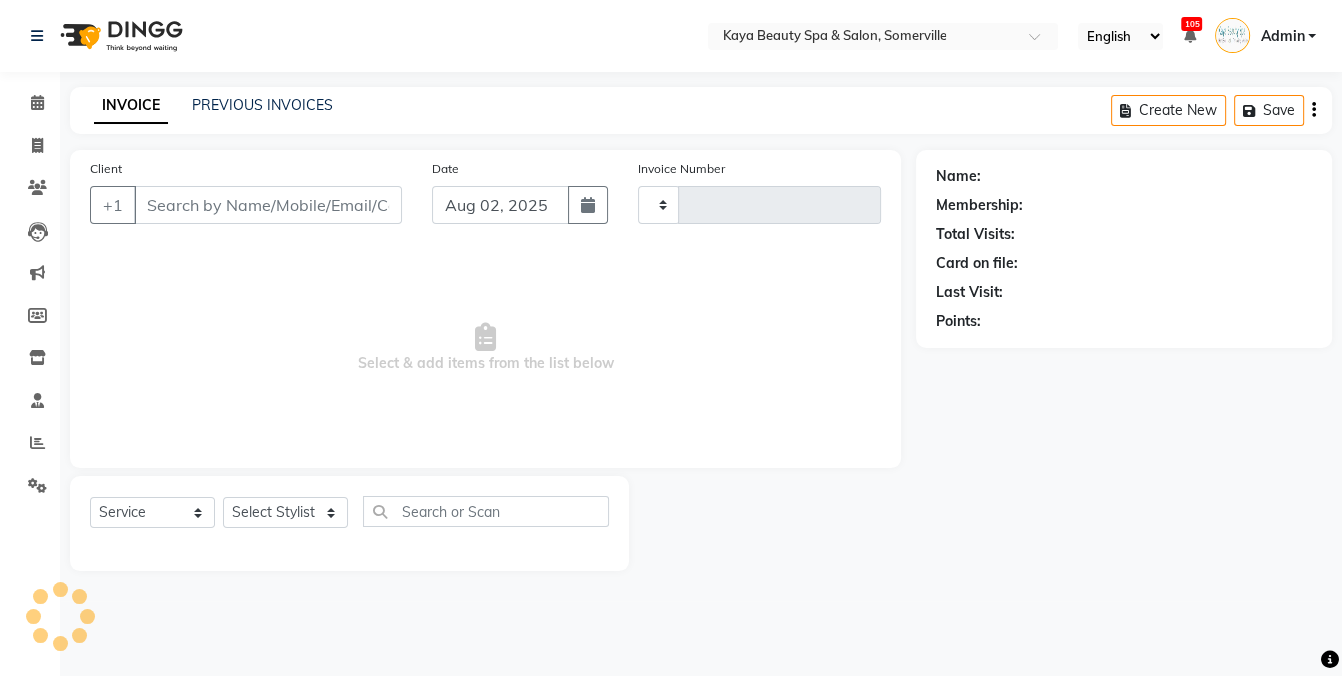type on "0790" 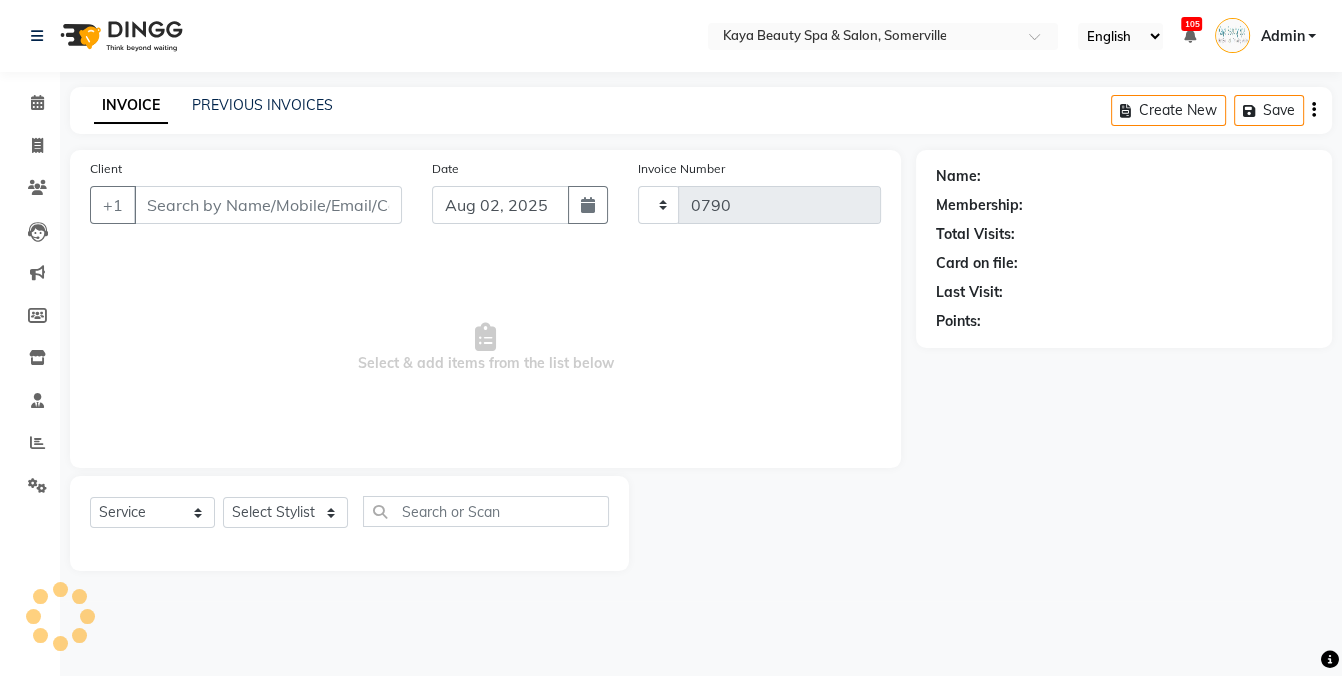 select on "3896" 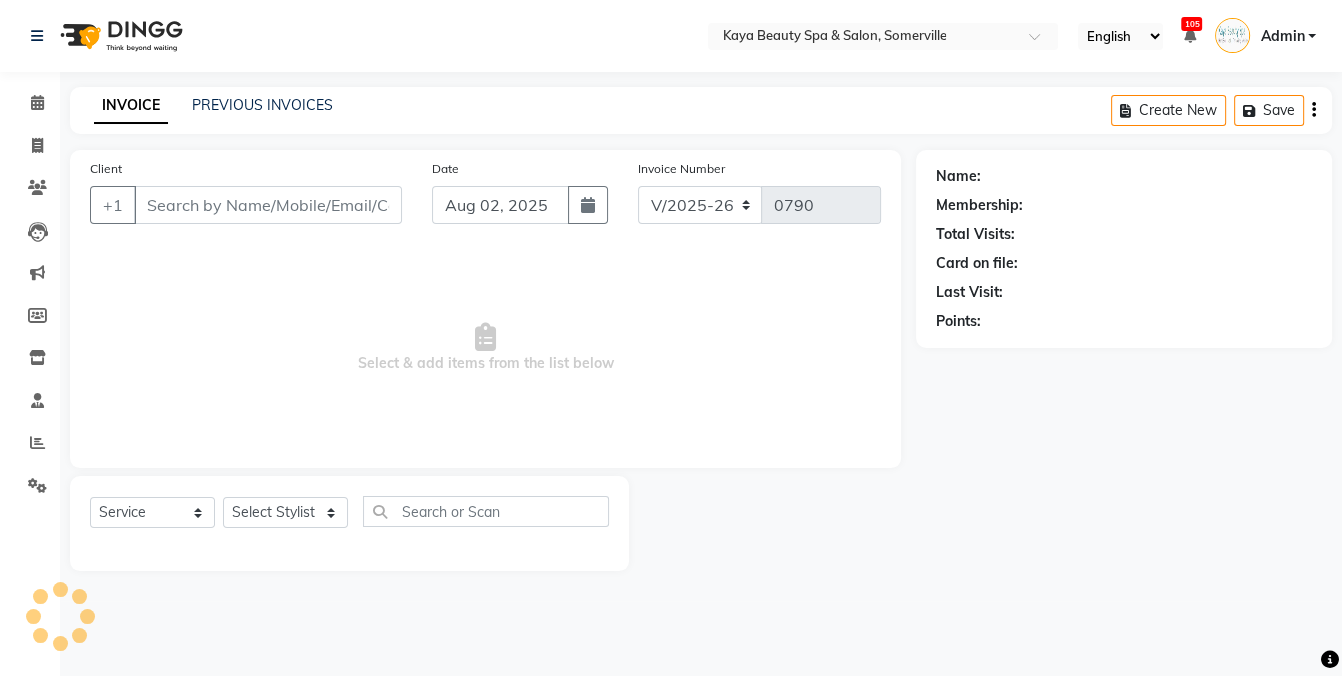 select on "19099" 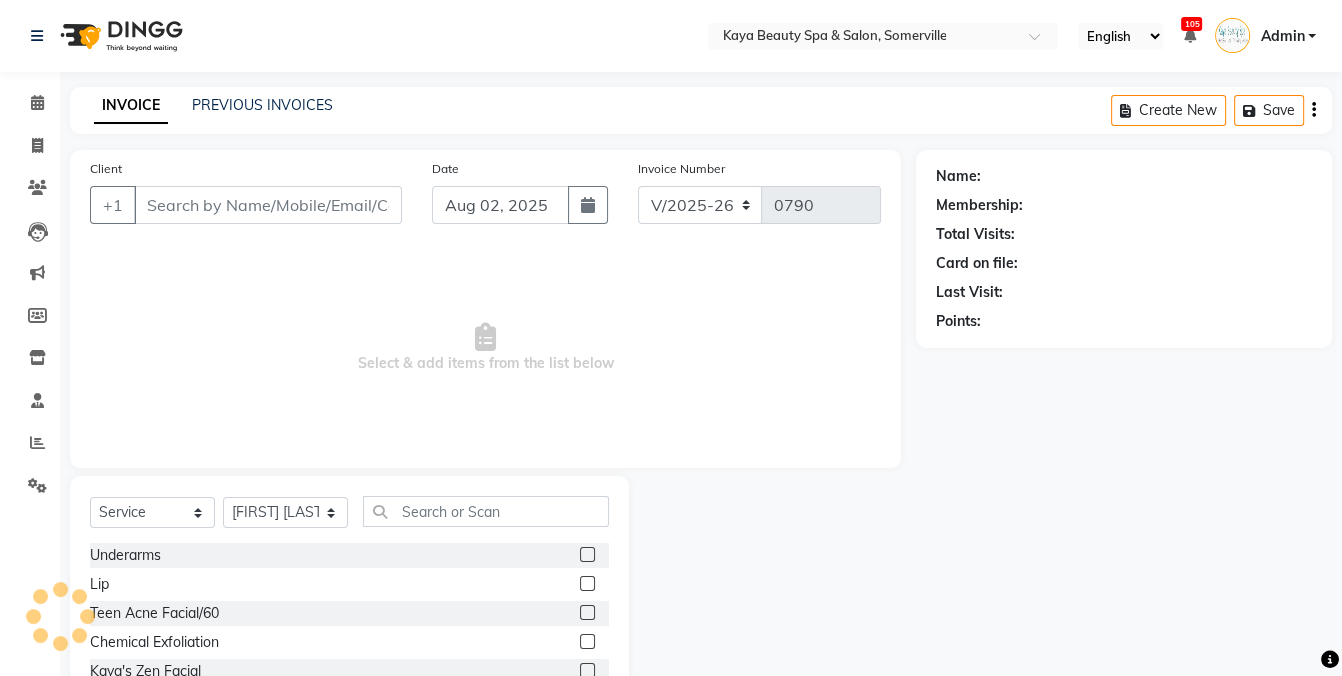 type on "[PHONE]" 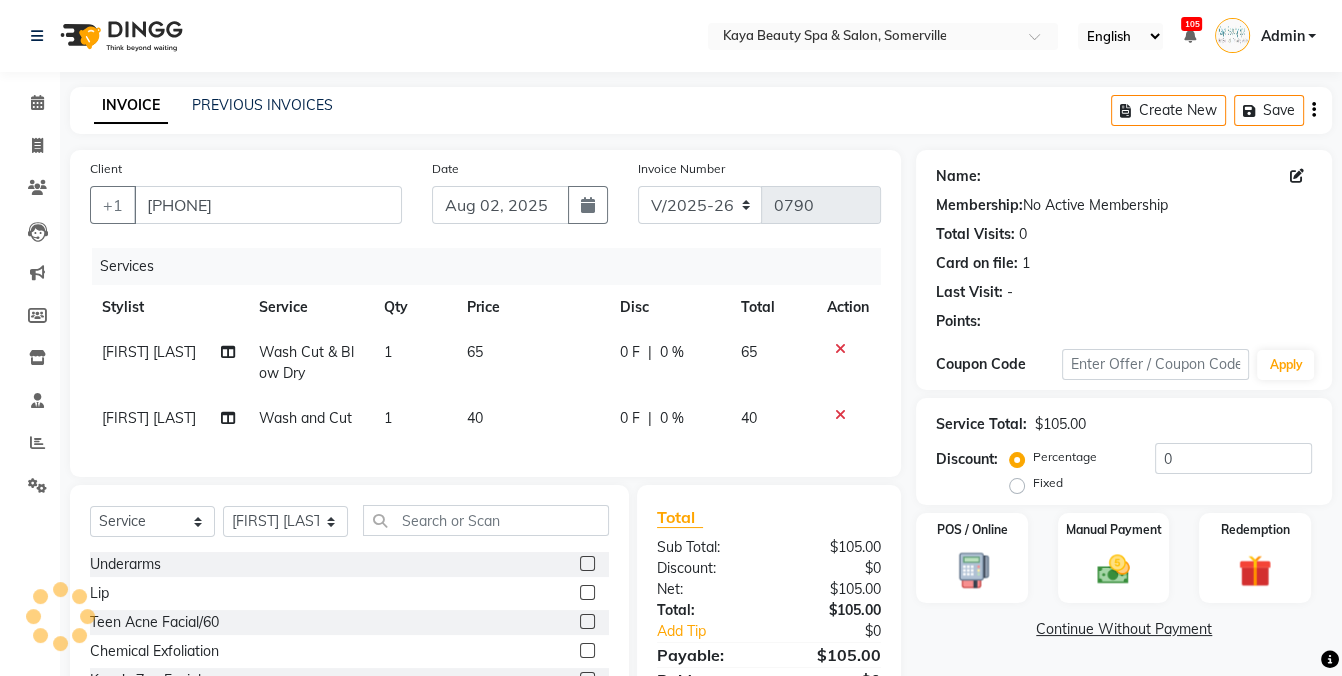 click on "Wash Cut & Blow Dry" 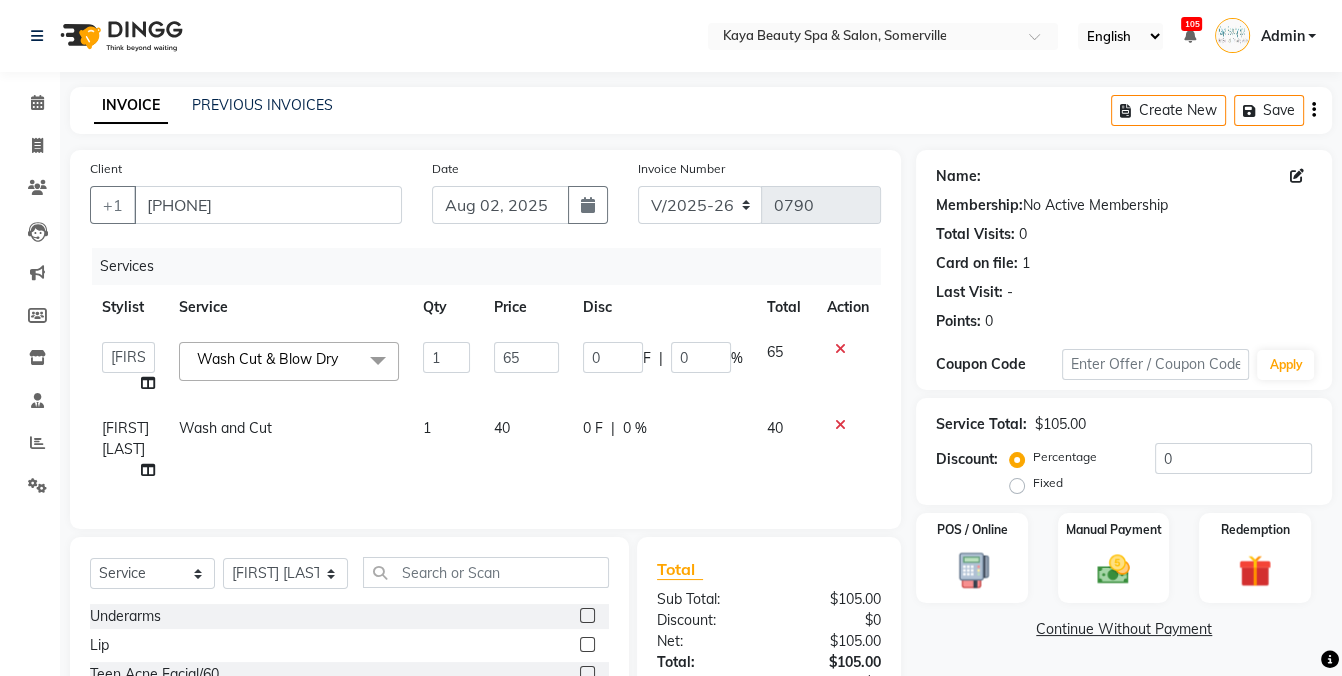 click 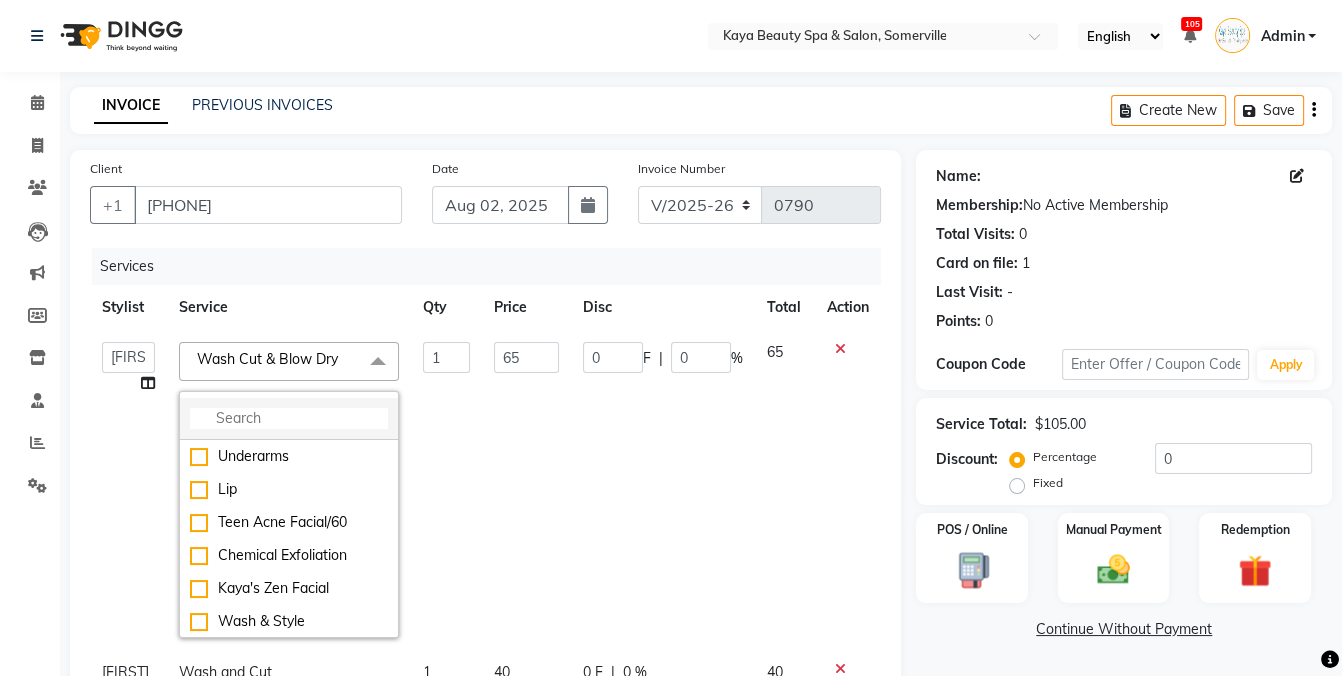 click 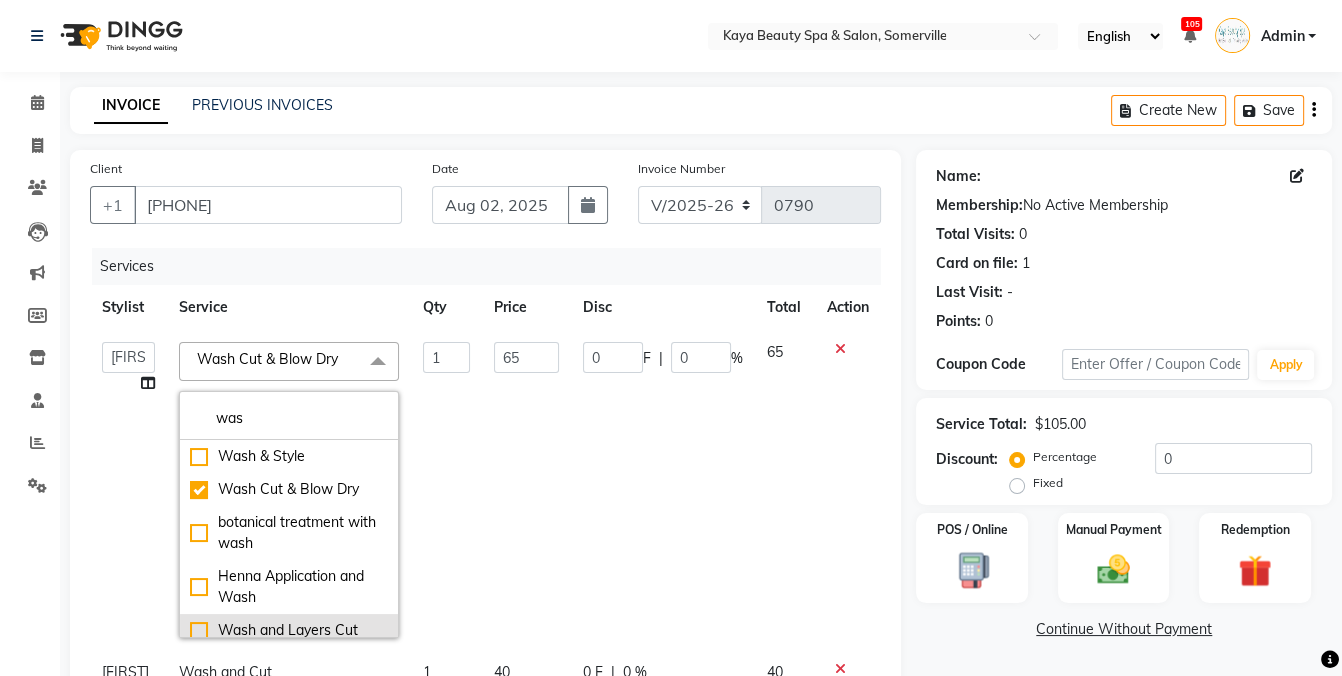 type on "was" 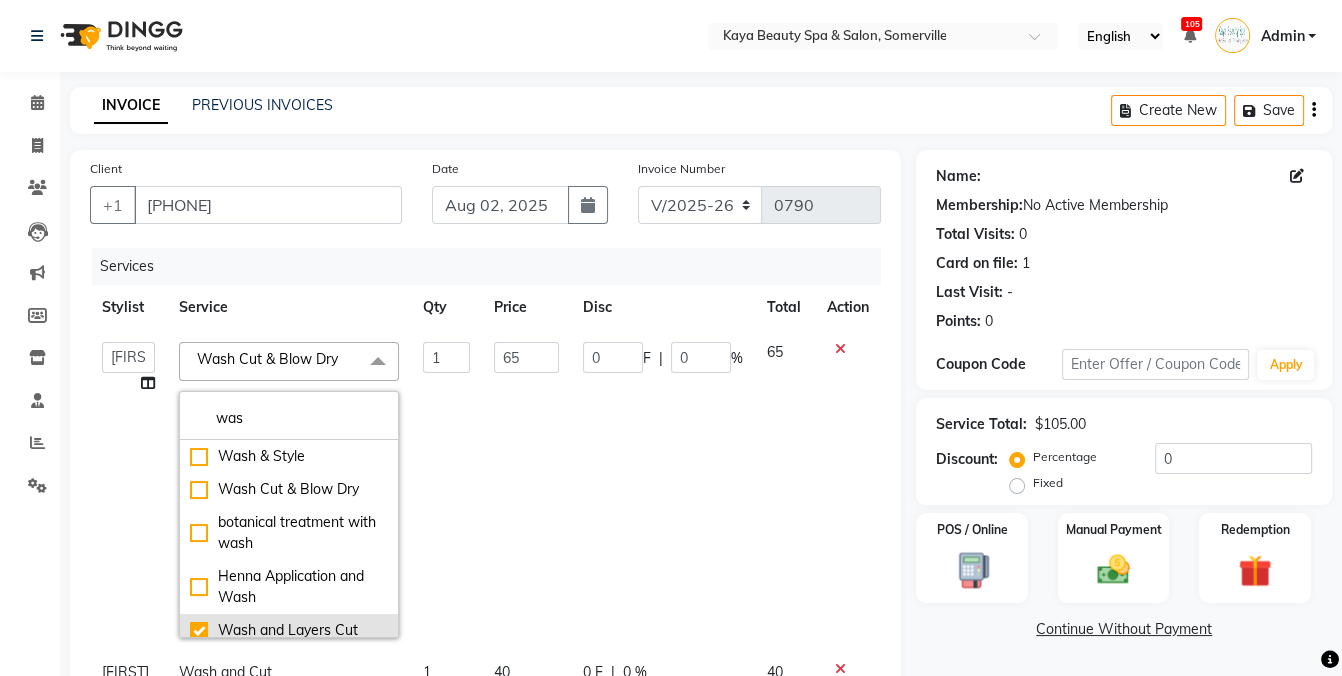 checkbox on "false" 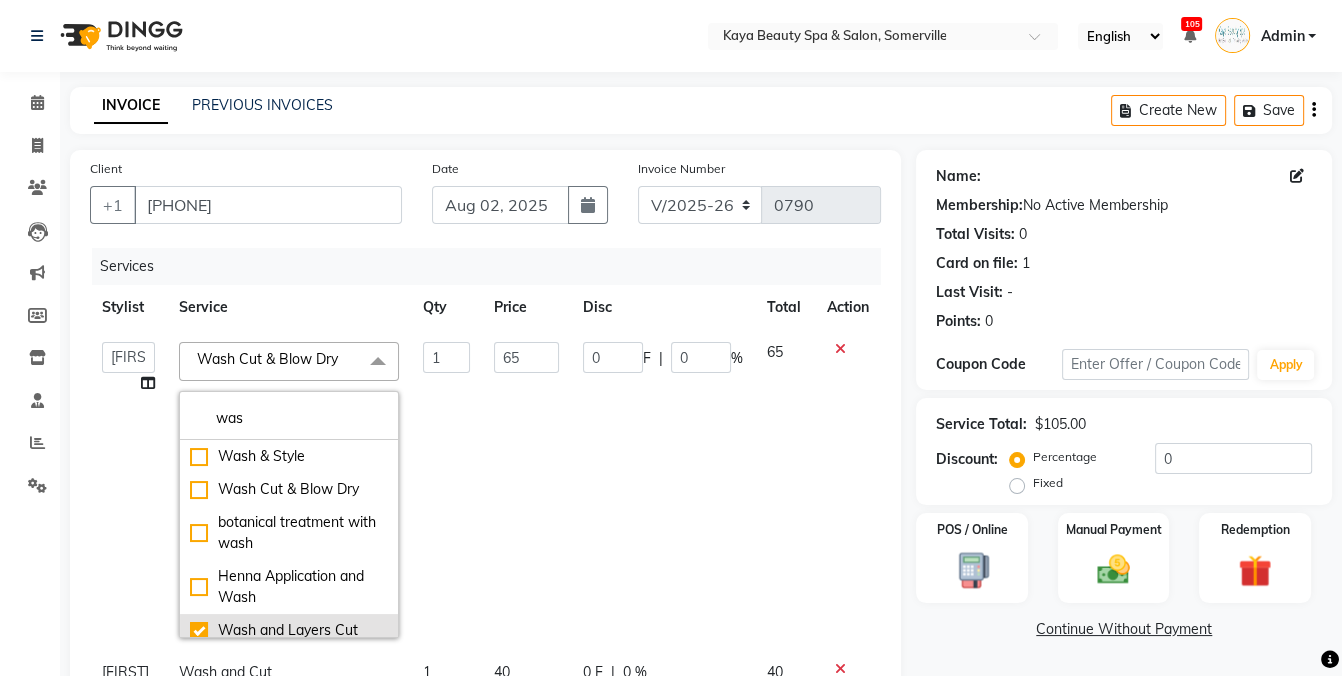 checkbox on "true" 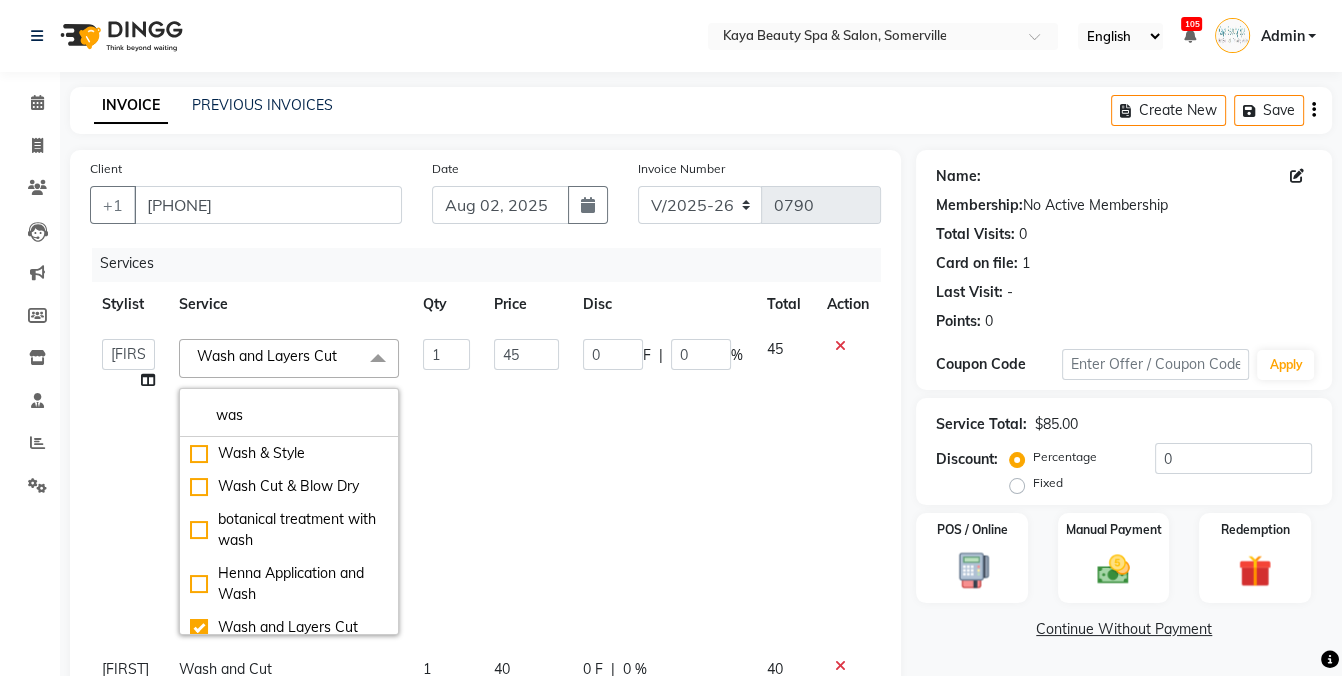 scroll, scrollTop: 4, scrollLeft: 0, axis: vertical 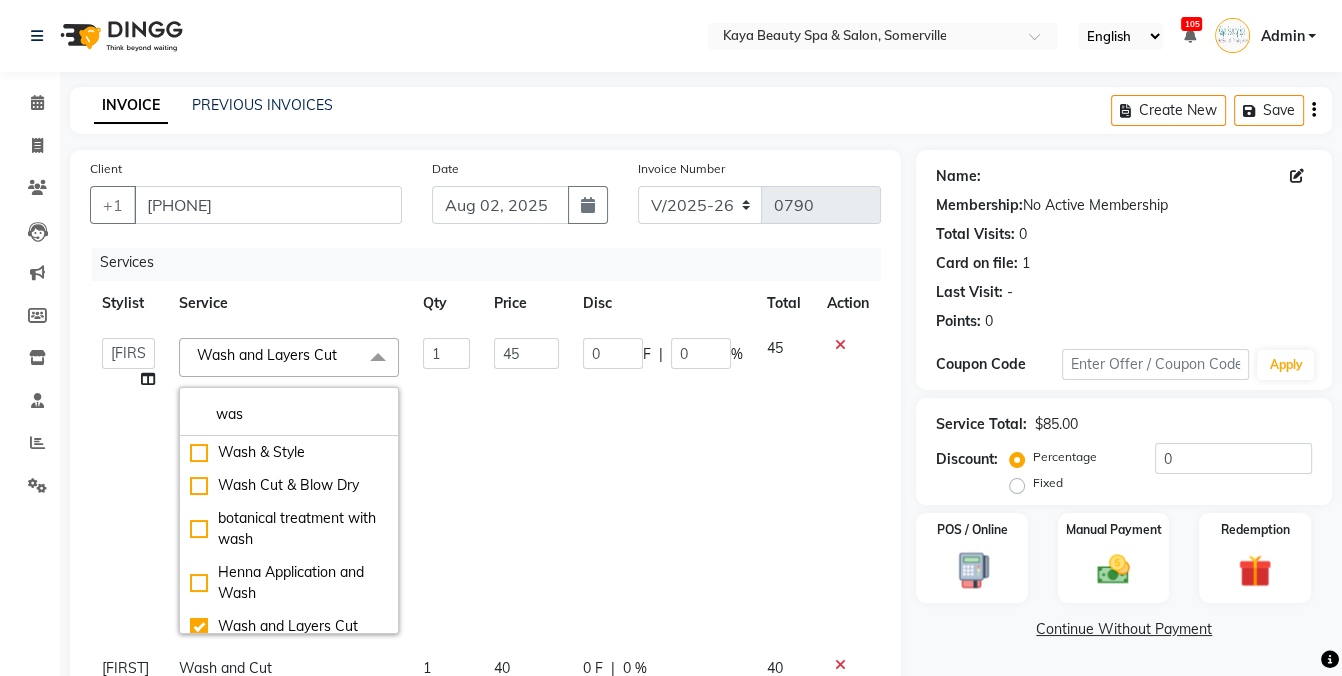 drag, startPoint x: 841, startPoint y: 456, endPoint x: 875, endPoint y: 478, distance: 40.496914 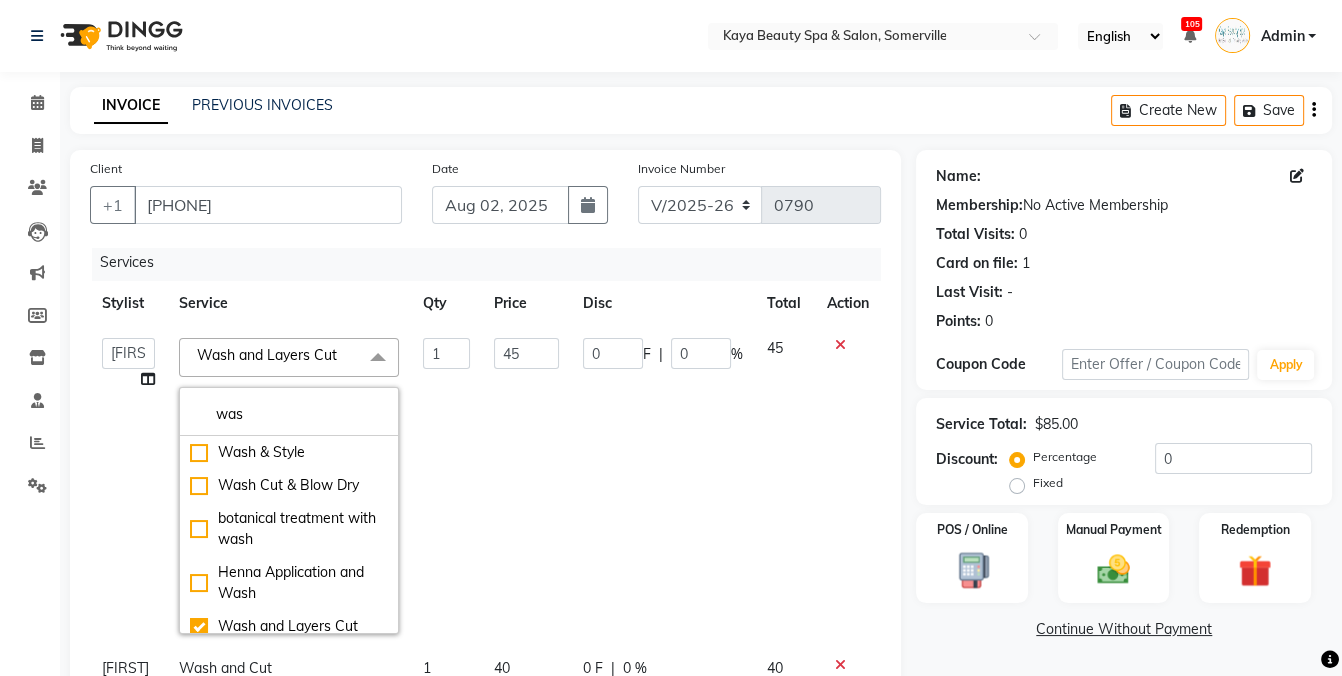 scroll, scrollTop: 164, scrollLeft: 0, axis: vertical 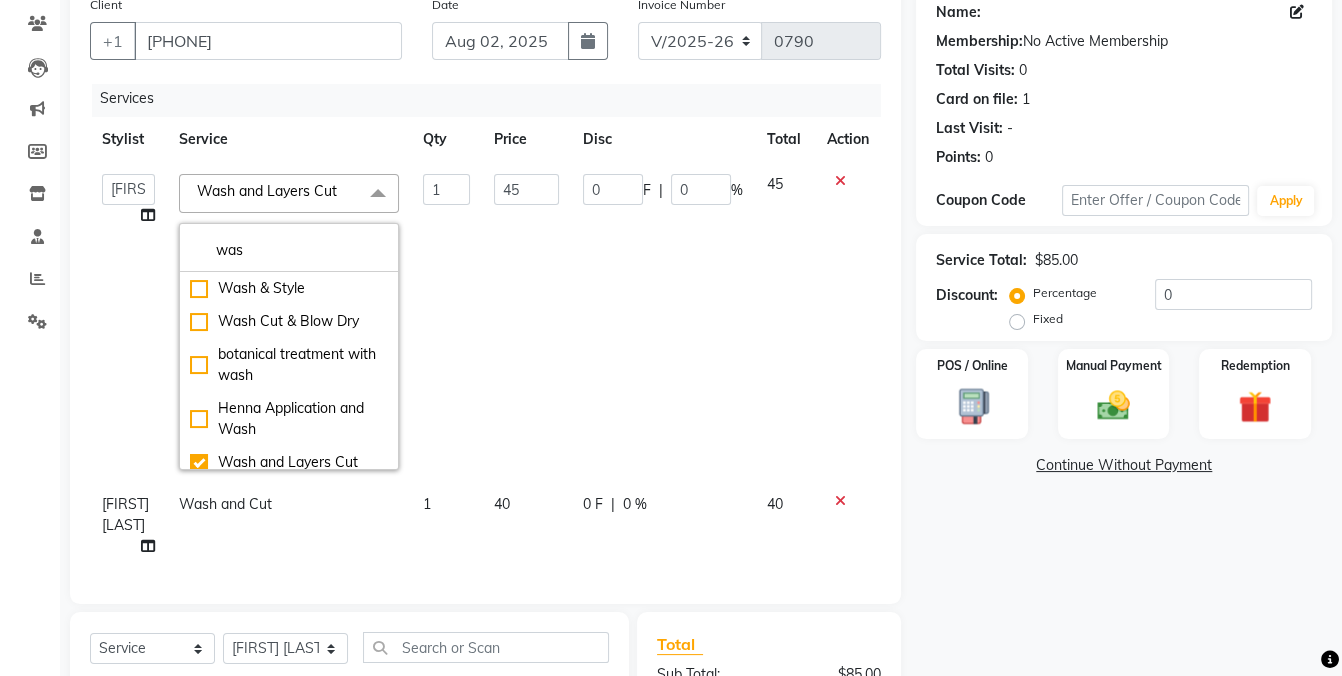click on "Name: Membership: No Active Membership Total Visits: 0 Card on file: 1 Last Visit: - Points: 0 Coupon Code Apply Service Total: $85.00 Discount: Percentage Fixed 0 POS / Online Manual Payment Redemption Continue Without Payment" 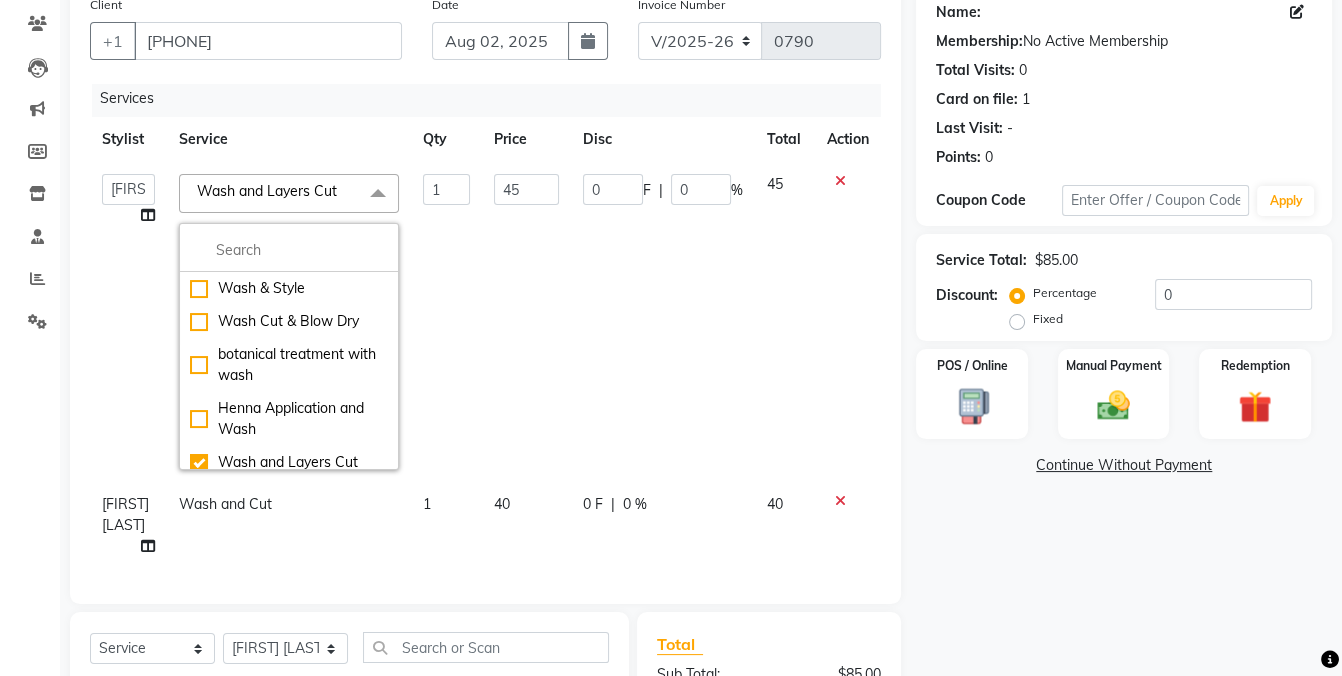 scroll, scrollTop: 0, scrollLeft: 0, axis: both 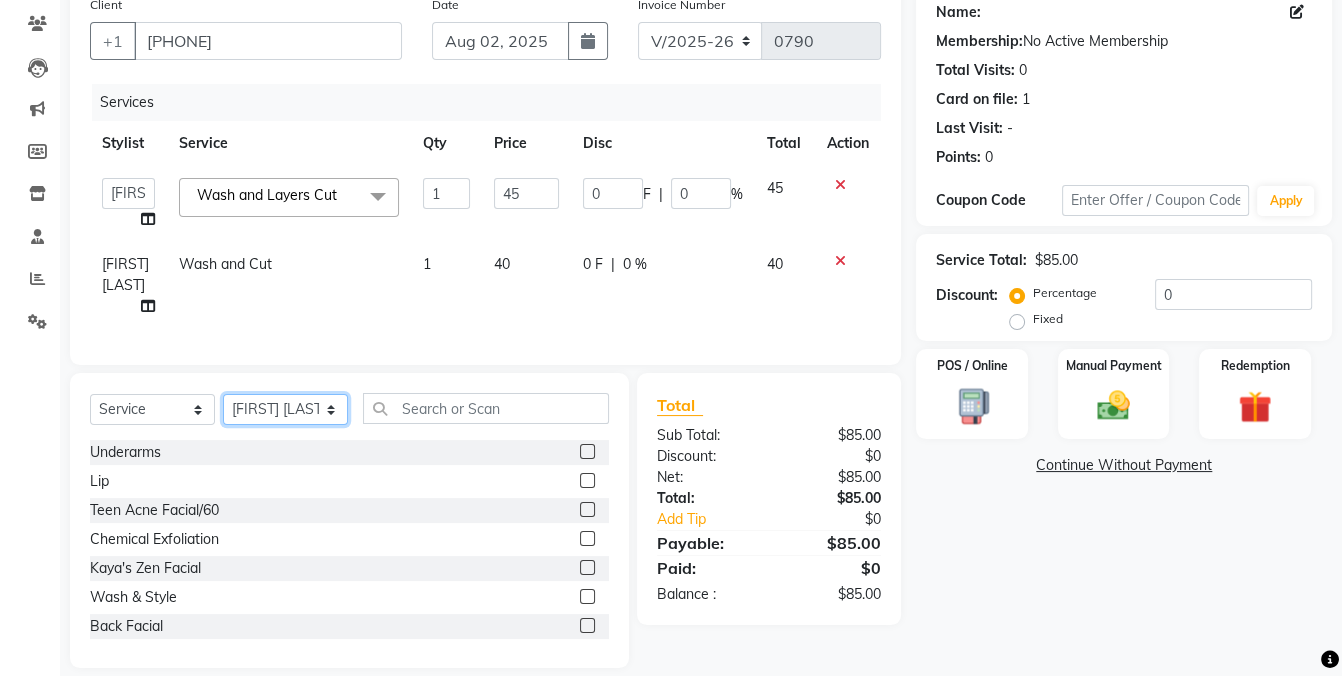click on "Select Stylist Anita Hastir Anju Narinder Kaur Roju" 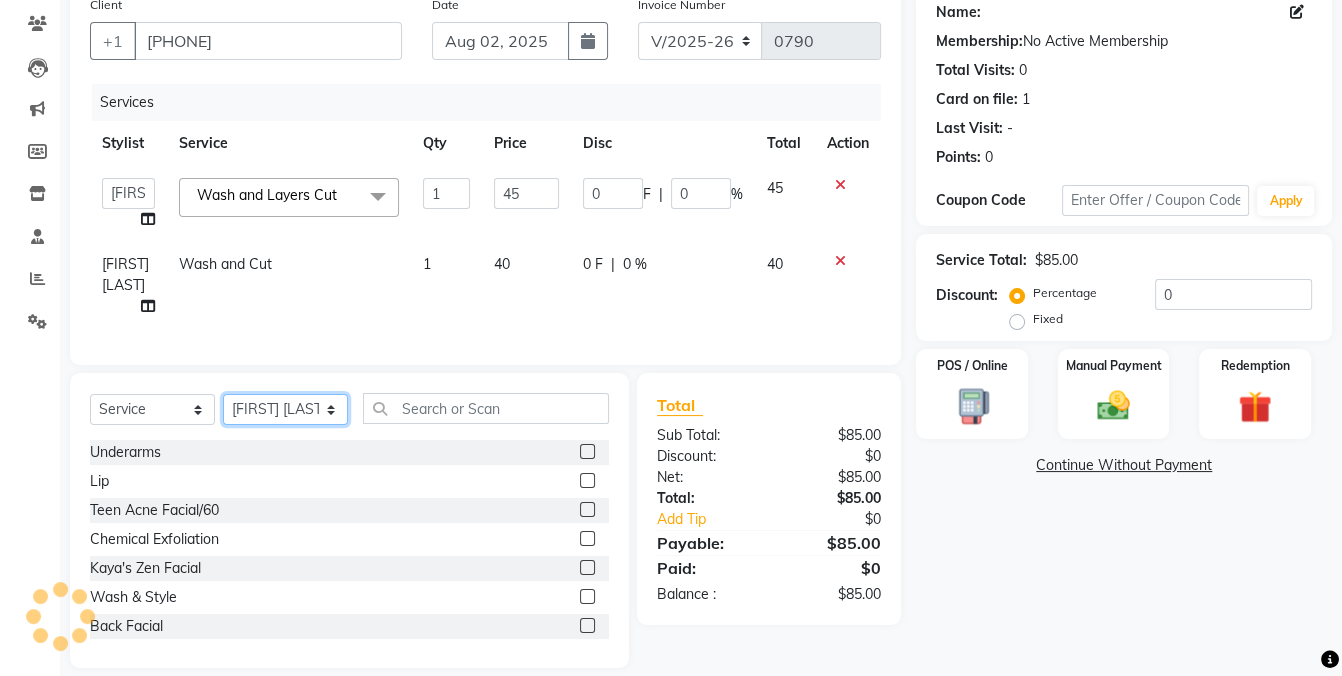 select on "71833" 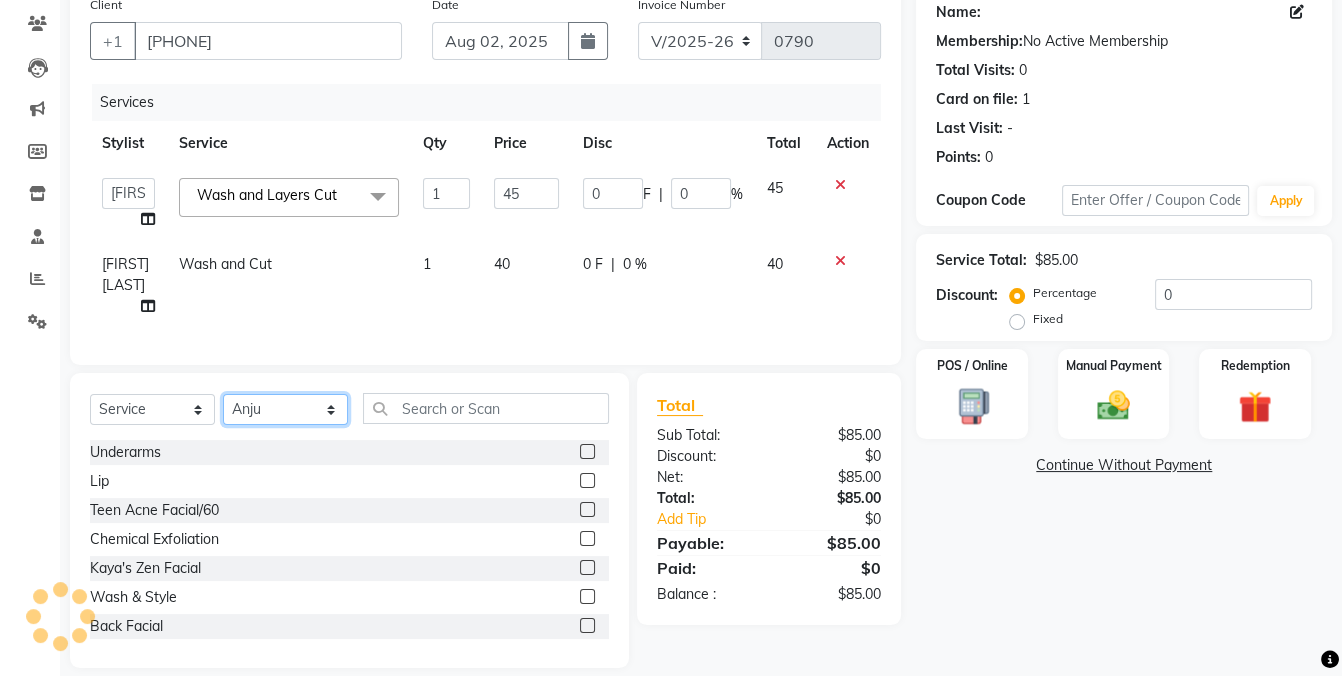 click on "Select Stylist Anita Hastir Anju Narinder Kaur Roju" 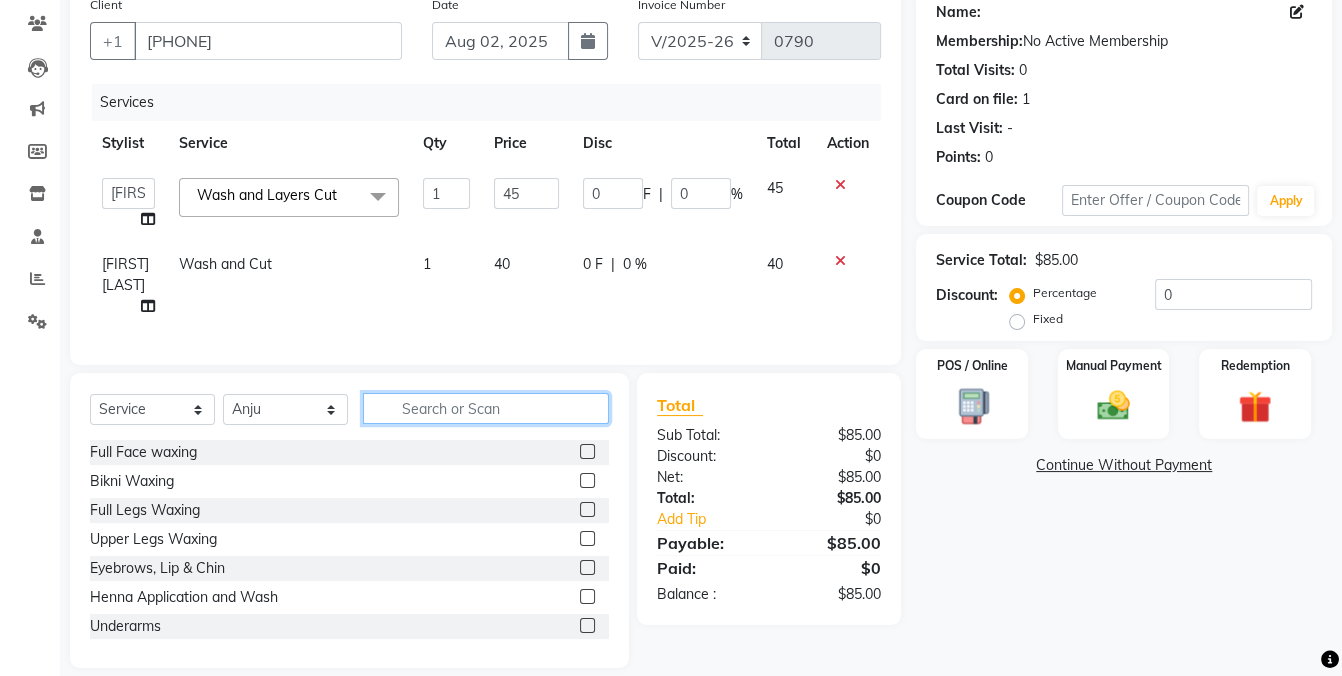 click 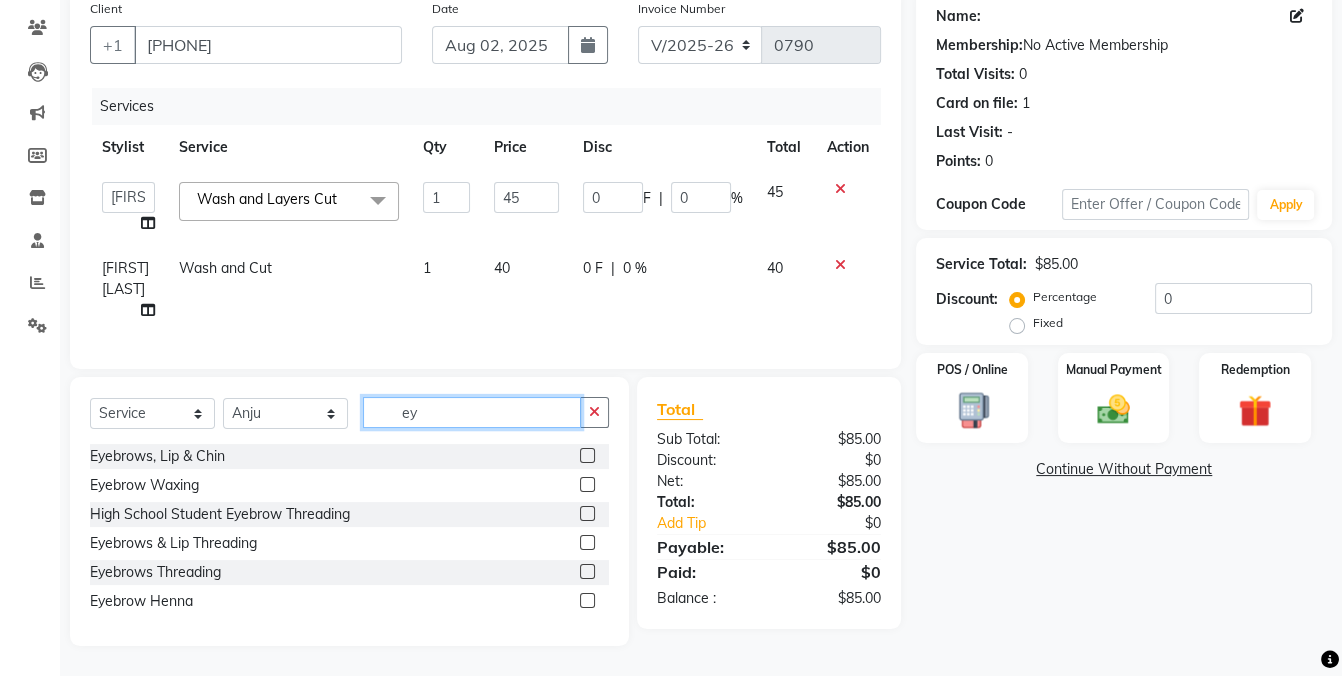 scroll, scrollTop: 159, scrollLeft: 0, axis: vertical 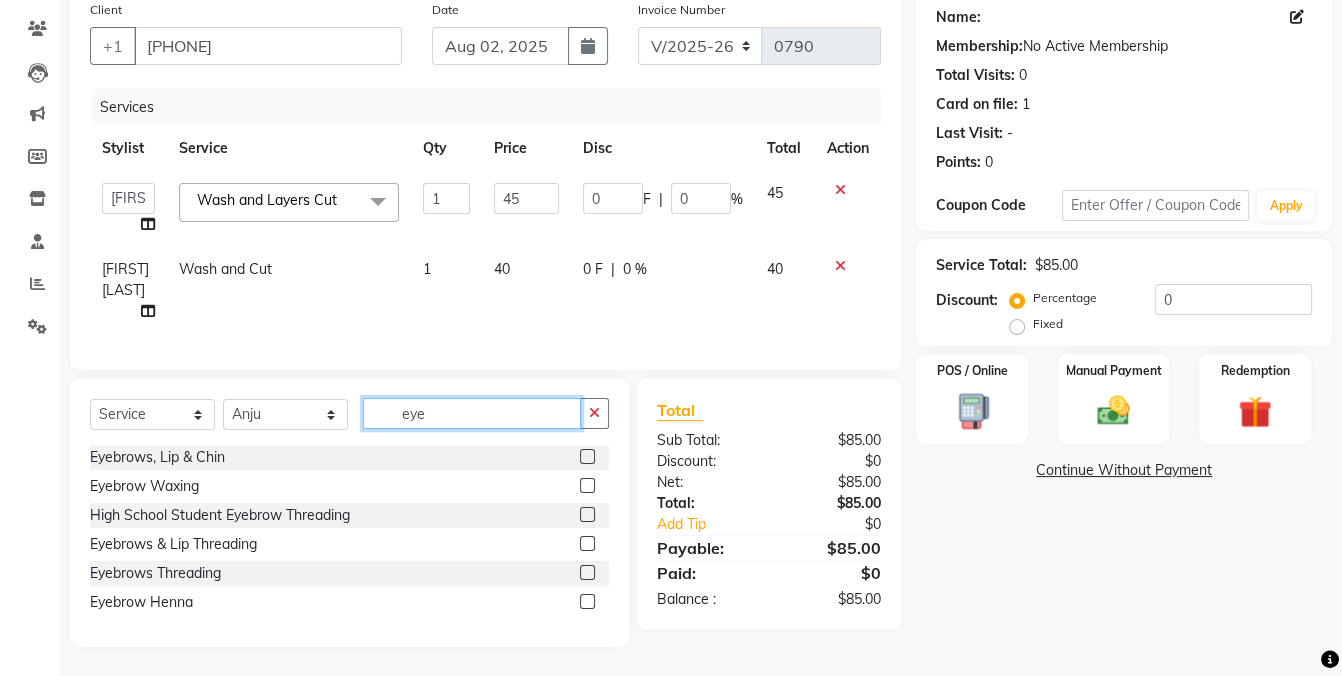 type on "eye" 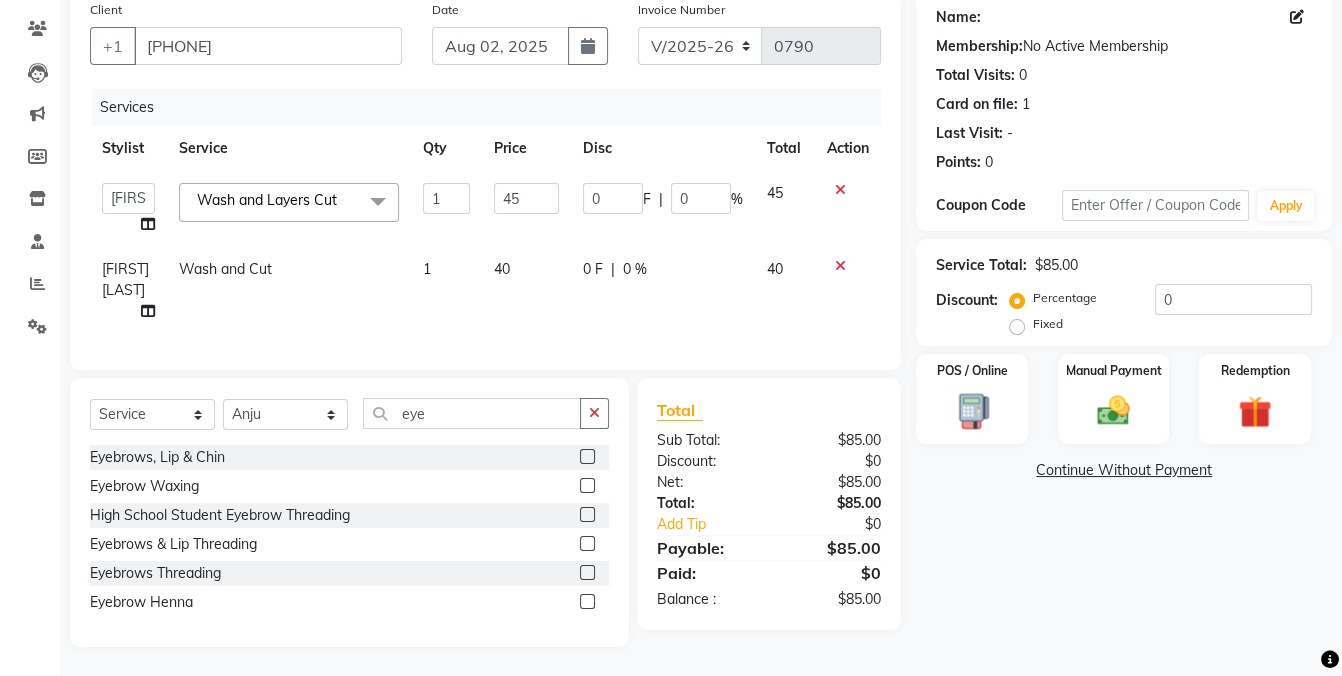 click 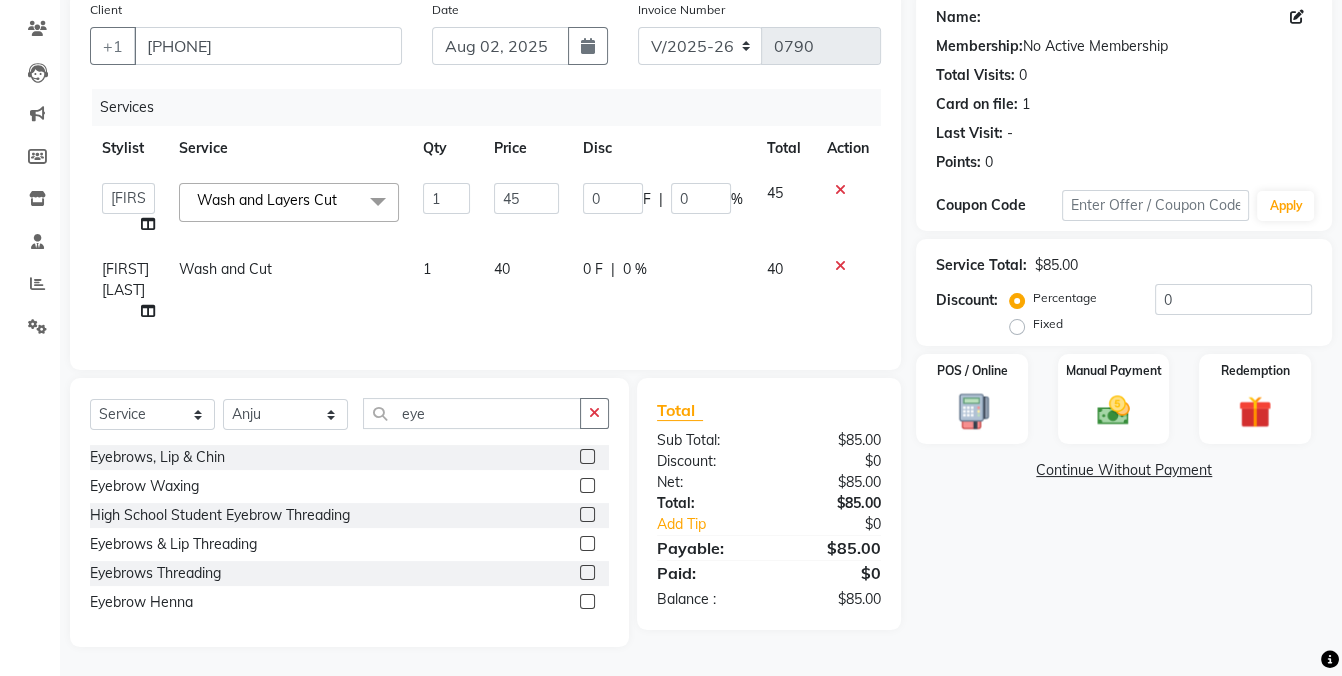 click at bounding box center (586, 573) 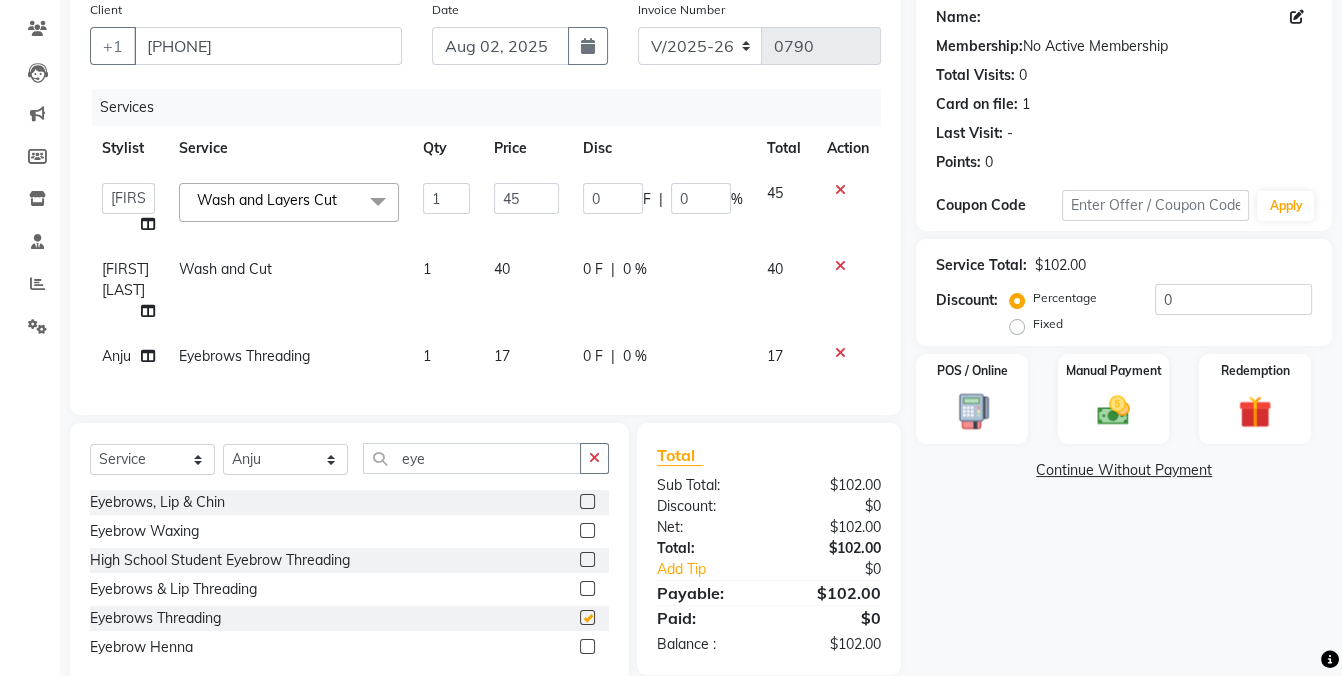 checkbox on "false" 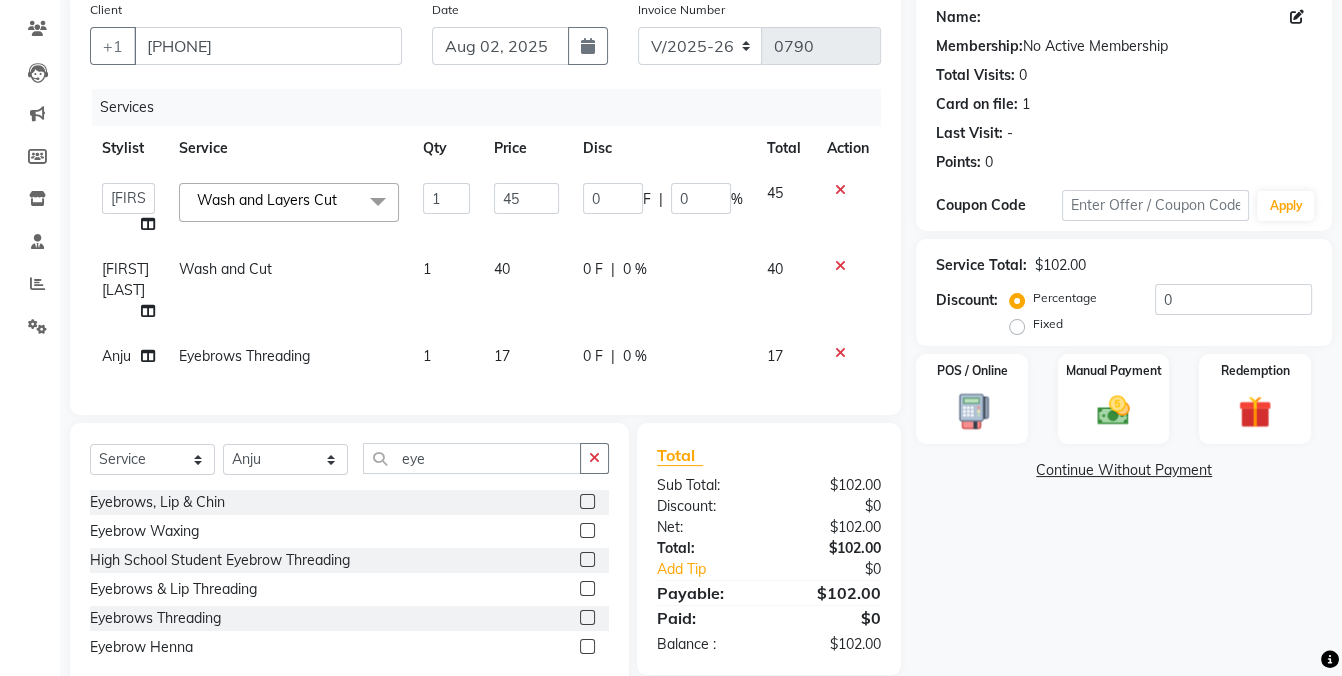 click on "Name: Membership: No Active Membership Total Visits: 0 Card on file: 1 Last Visit: - Points: 0 Coupon Code Apply Service Total: $102.00 Discount: Percentage Fixed 0 POS / Online Manual Payment Redemption Continue Without Payment" 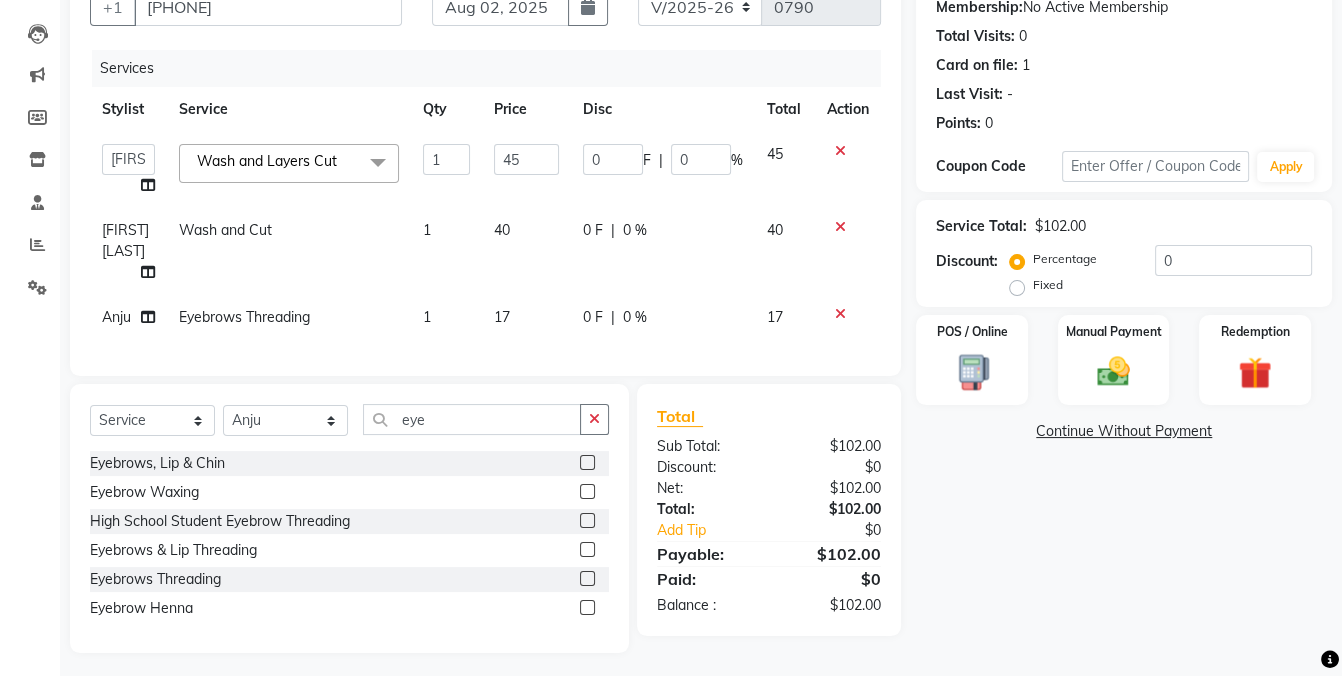scroll, scrollTop: 199, scrollLeft: 0, axis: vertical 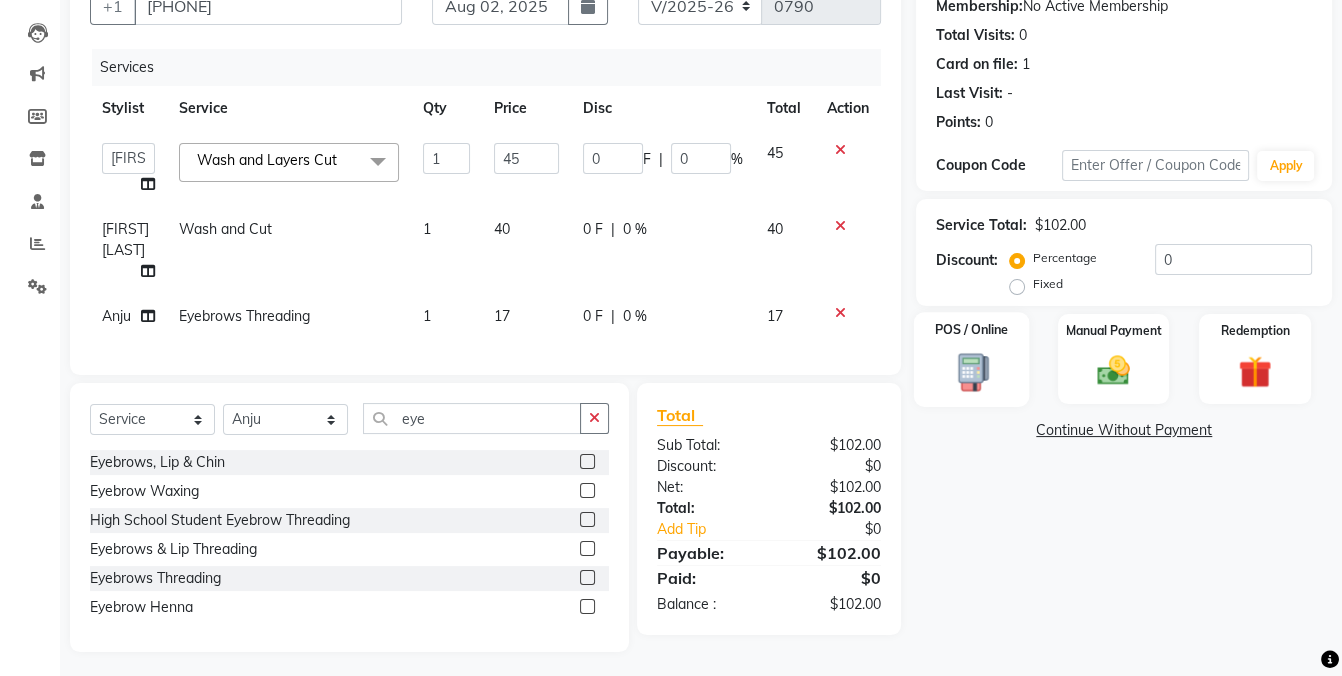 click 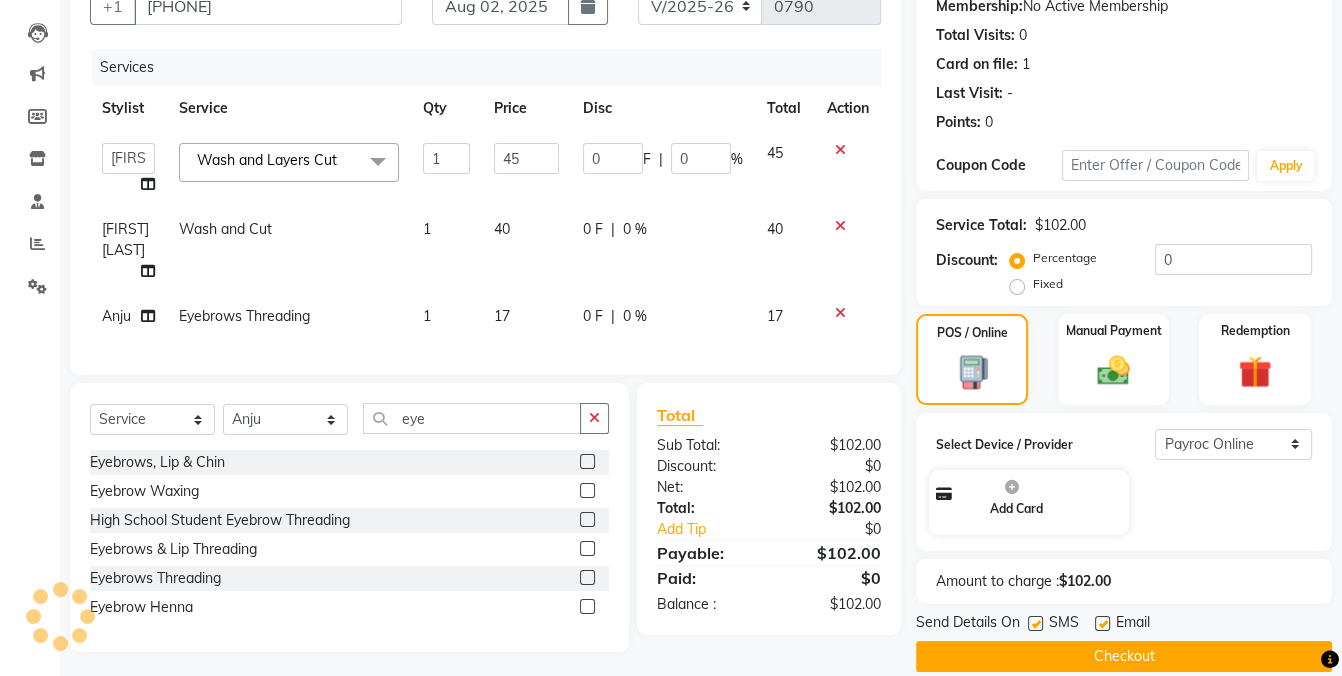 scroll, scrollTop: 222, scrollLeft: 0, axis: vertical 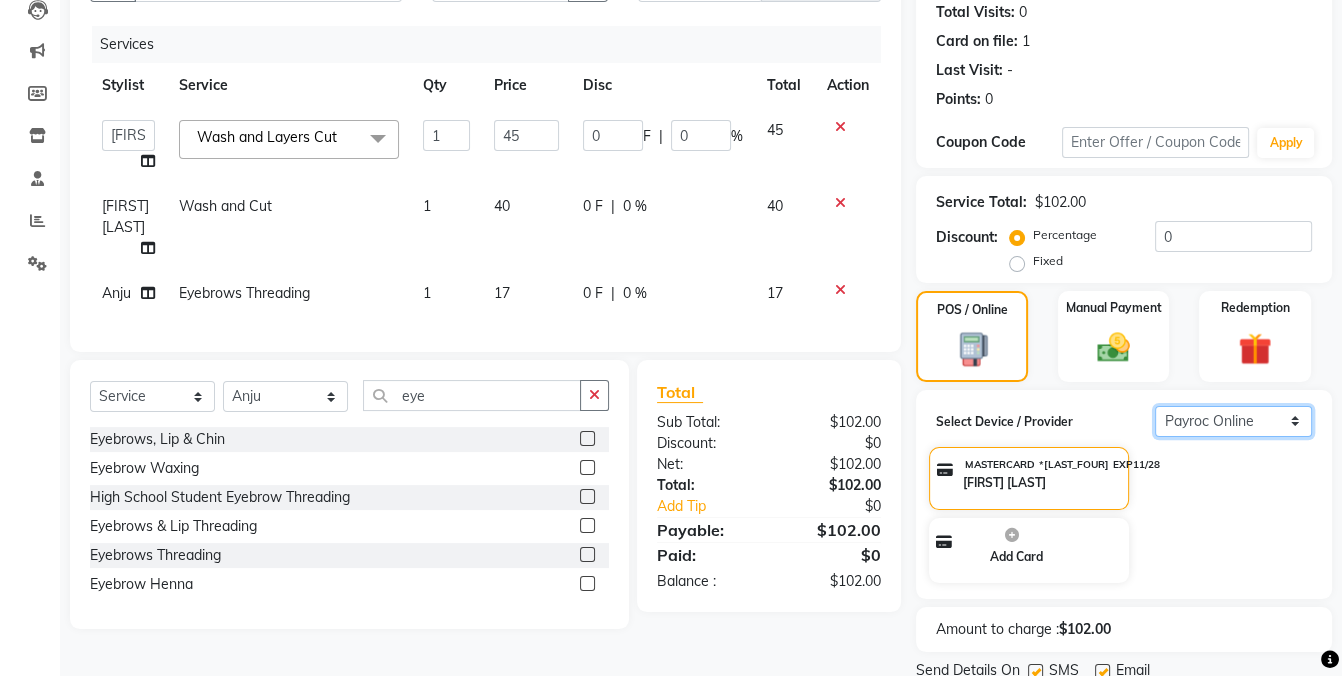click on "Select  Payroc Online   Clover Mini New" 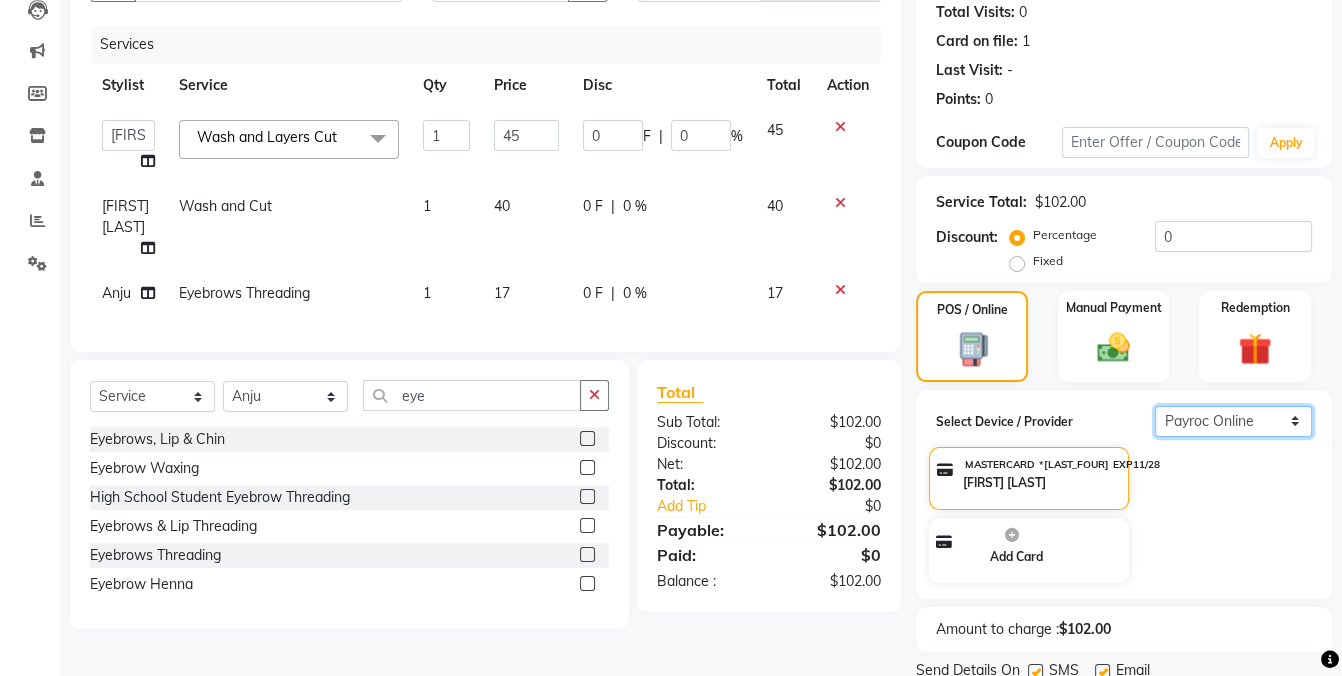 select on "38" 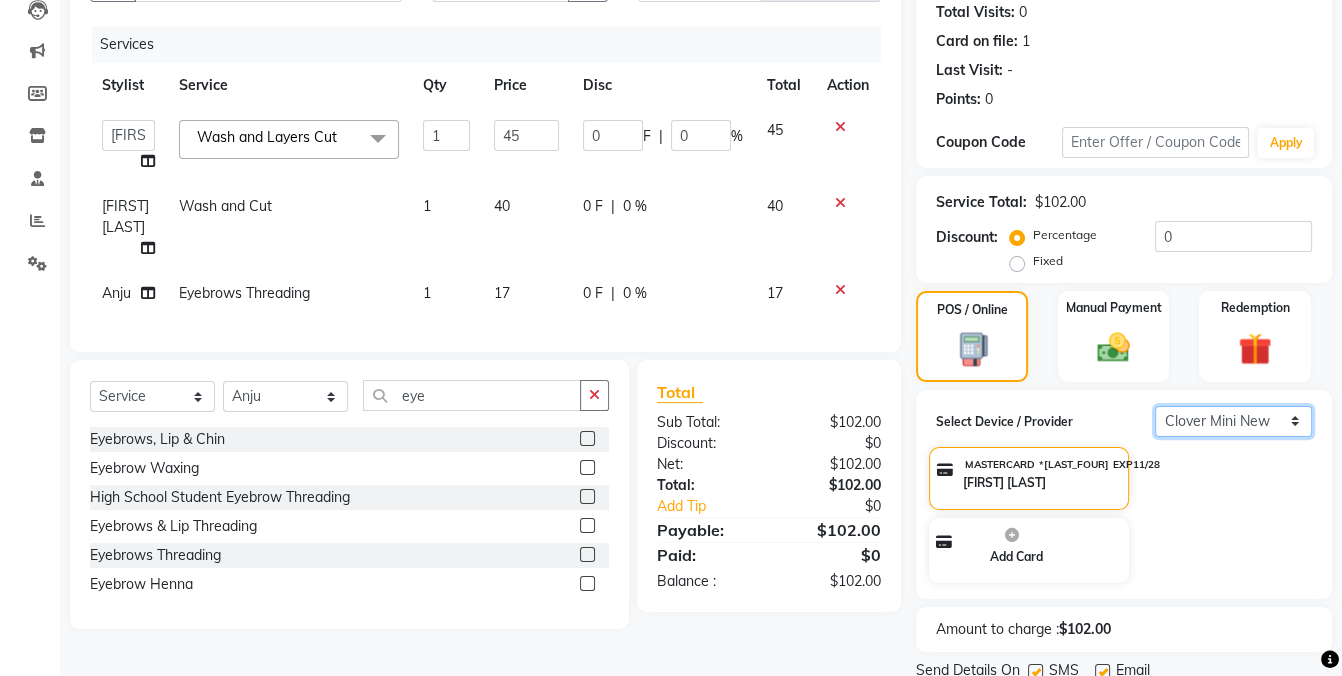 click on "Select  Payroc Online   Clover Mini New" 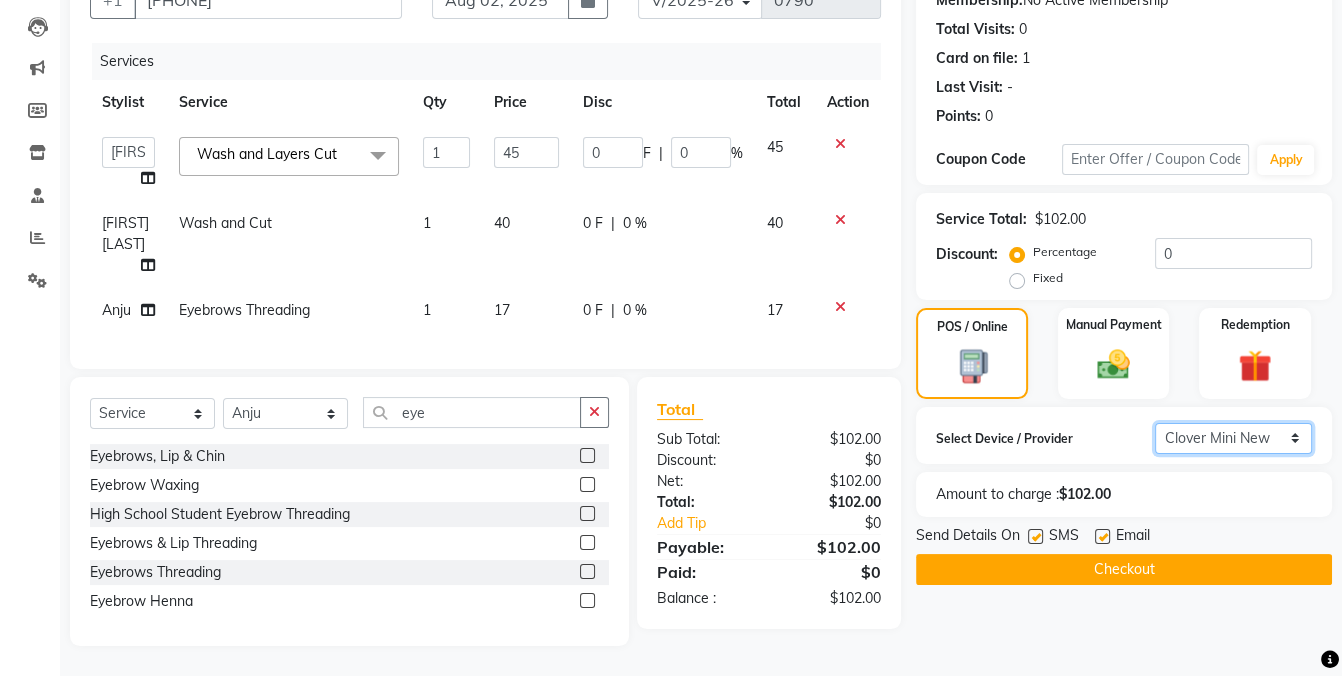 scroll, scrollTop: 204, scrollLeft: 0, axis: vertical 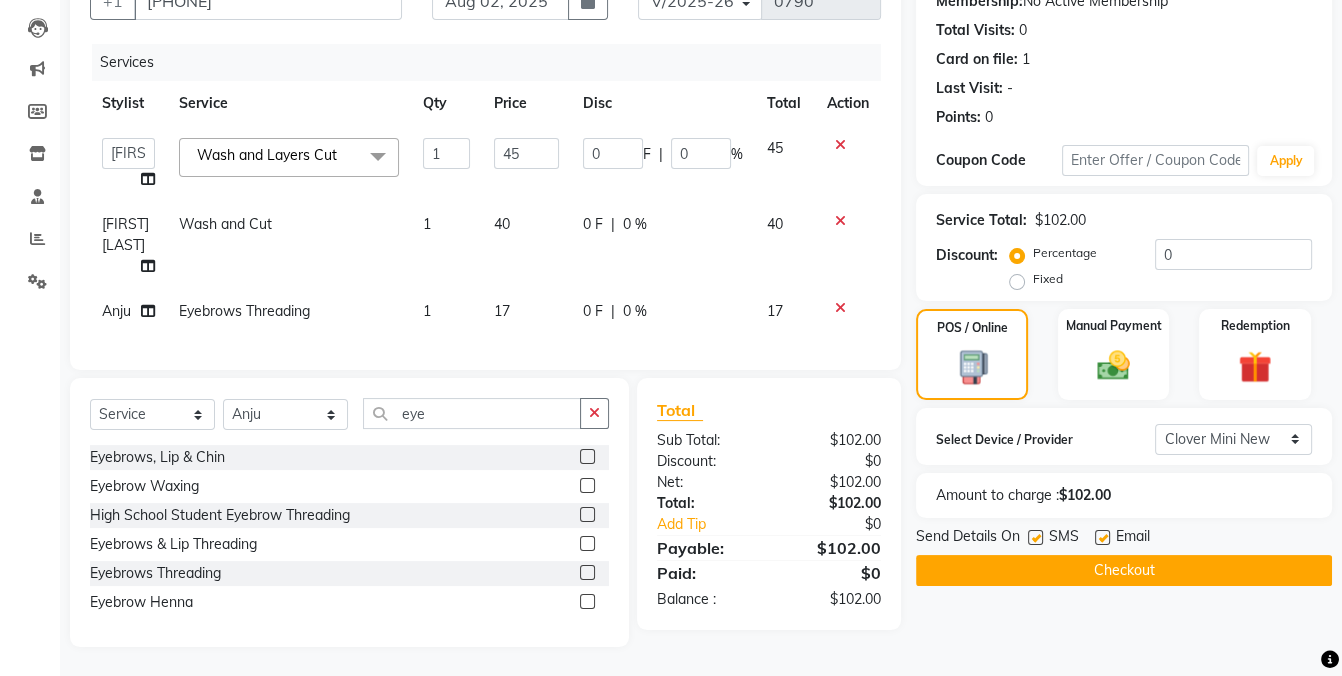 click 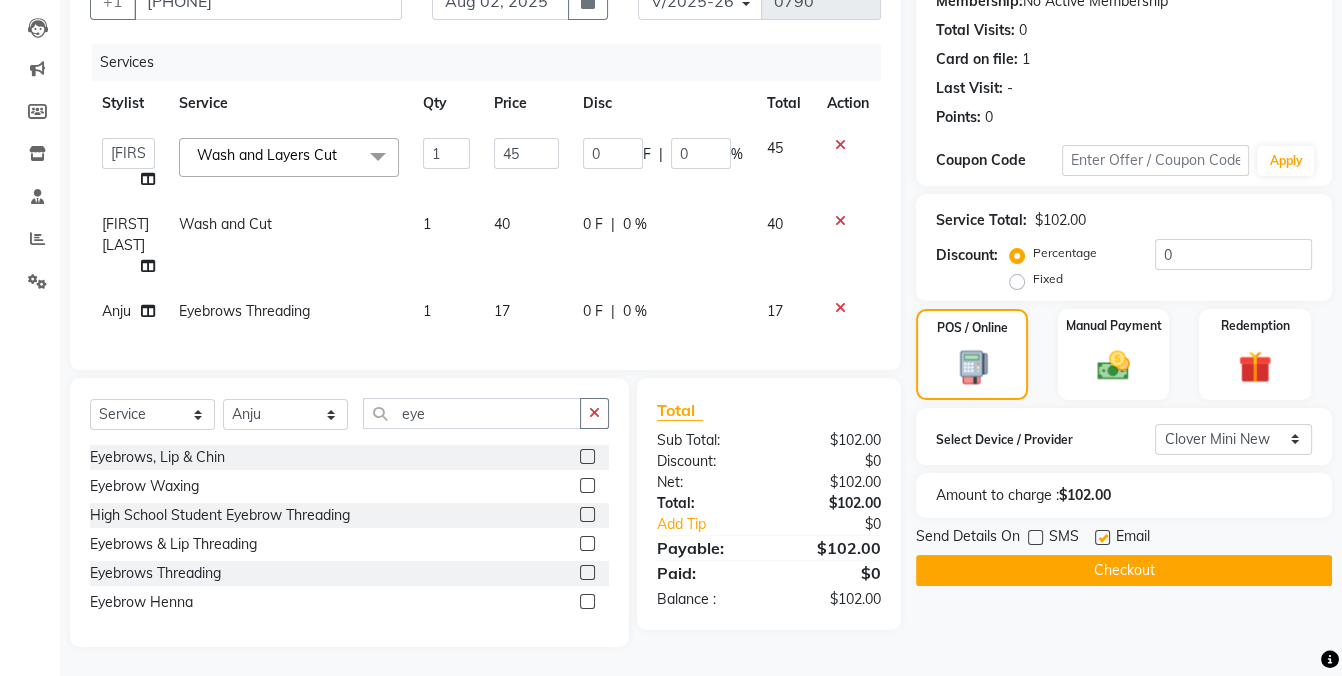 click on "Checkout" 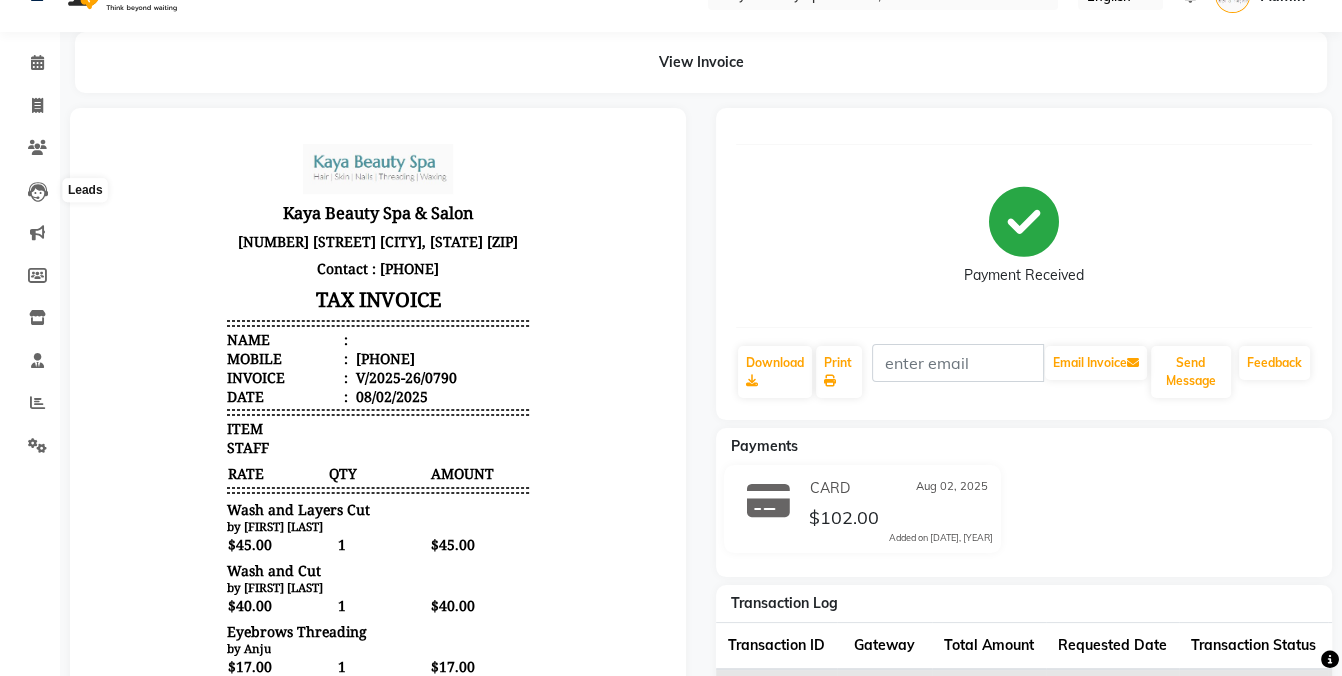 scroll, scrollTop: 0, scrollLeft: 0, axis: both 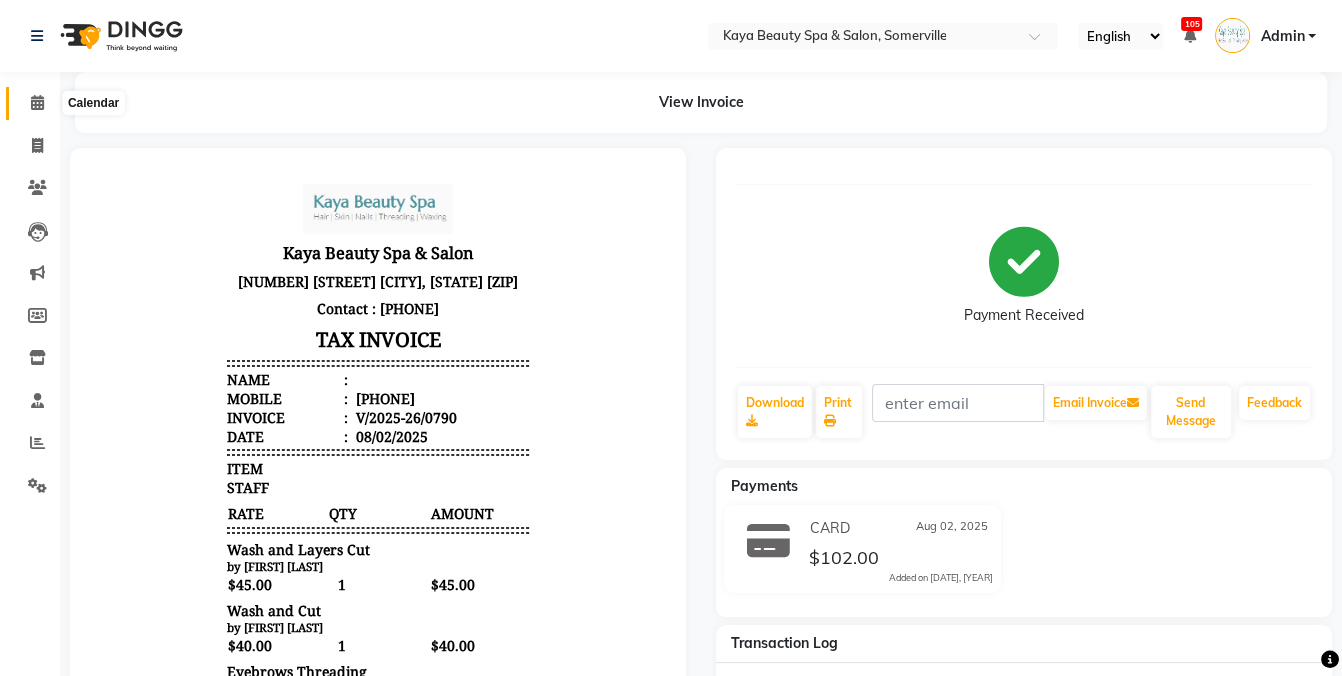 click 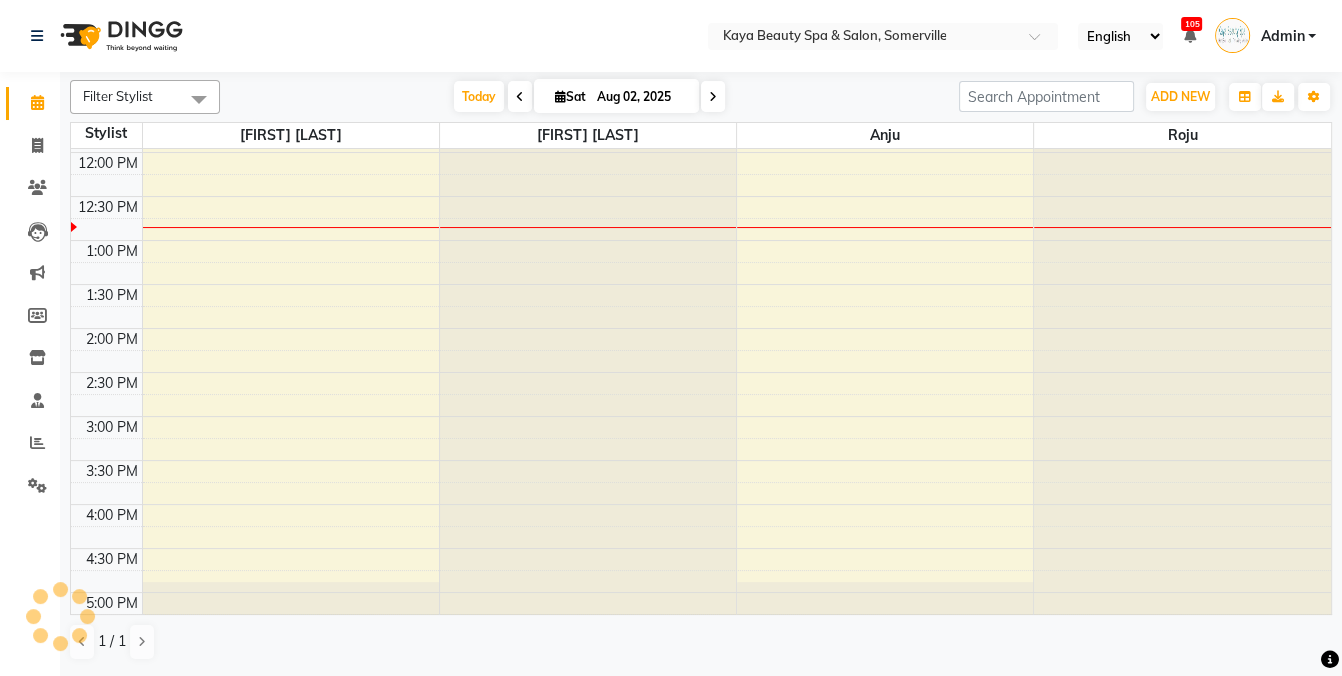 scroll, scrollTop: 0, scrollLeft: 0, axis: both 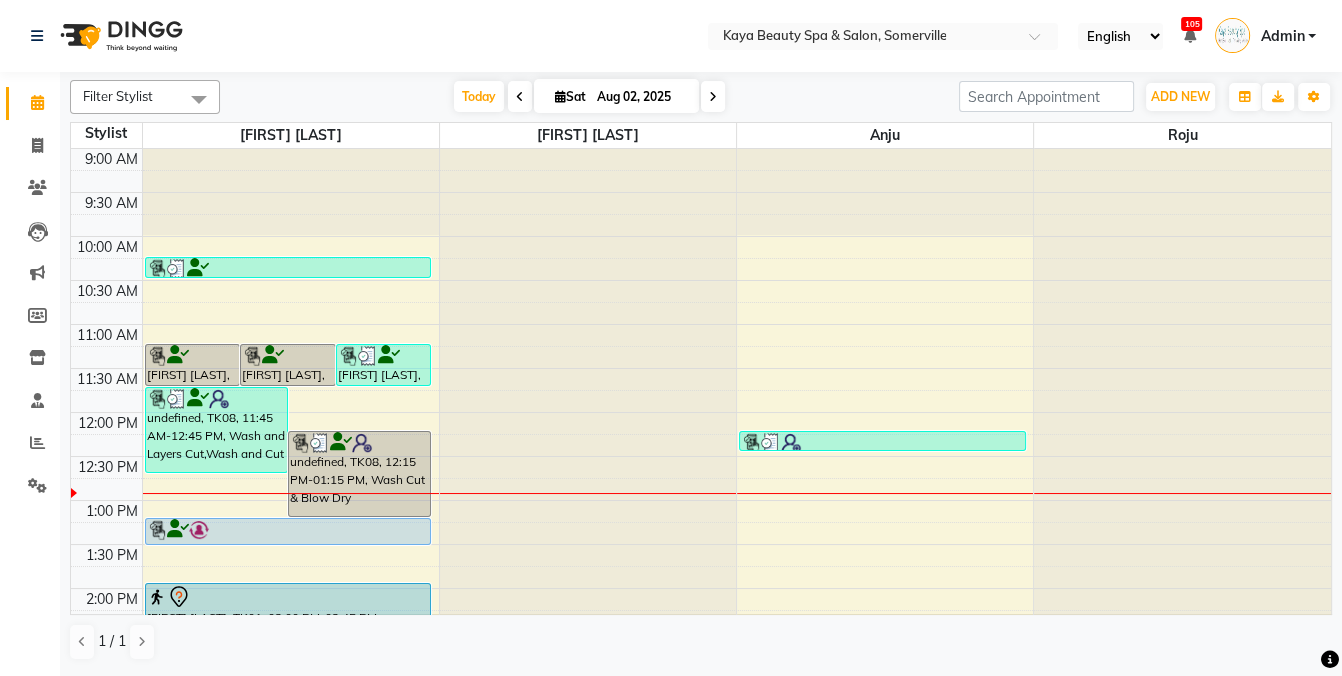 click on "undefined, TK08, 11:45 AM-12:45 PM, Wash and Layers Cut,Wash and Cut" at bounding box center (216, 430) 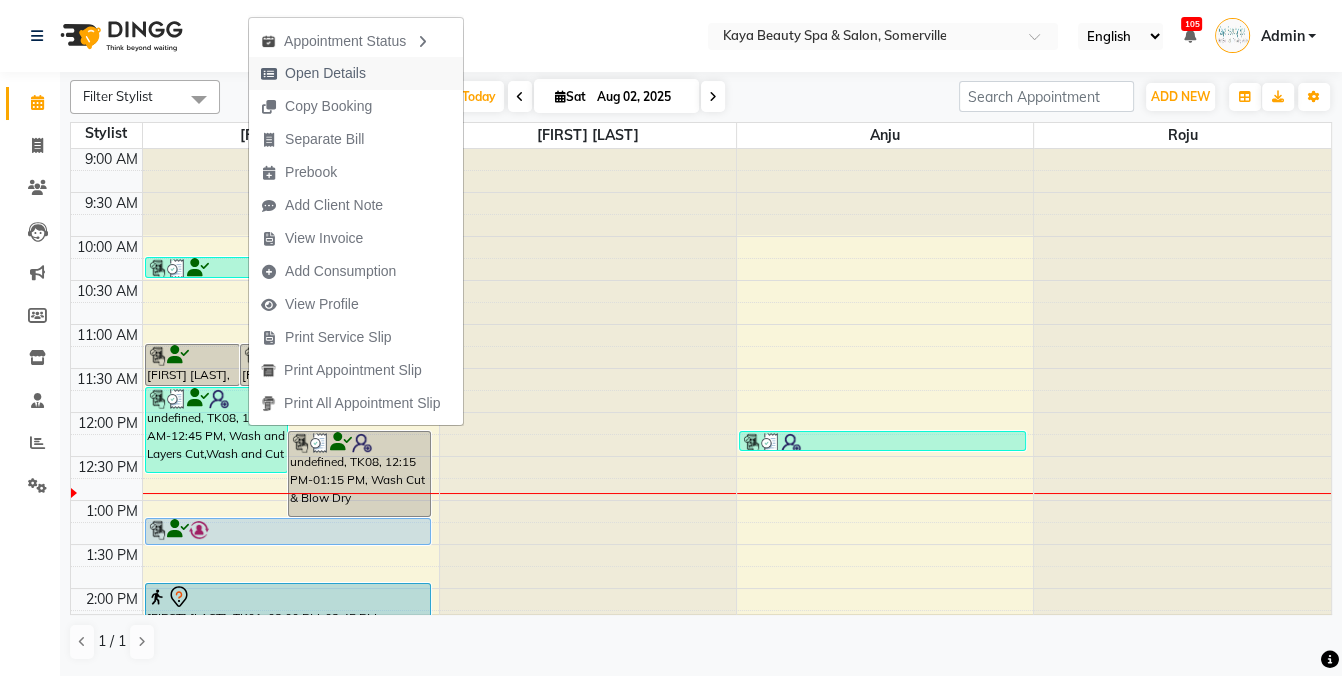 click on "Open Details" at bounding box center (325, 73) 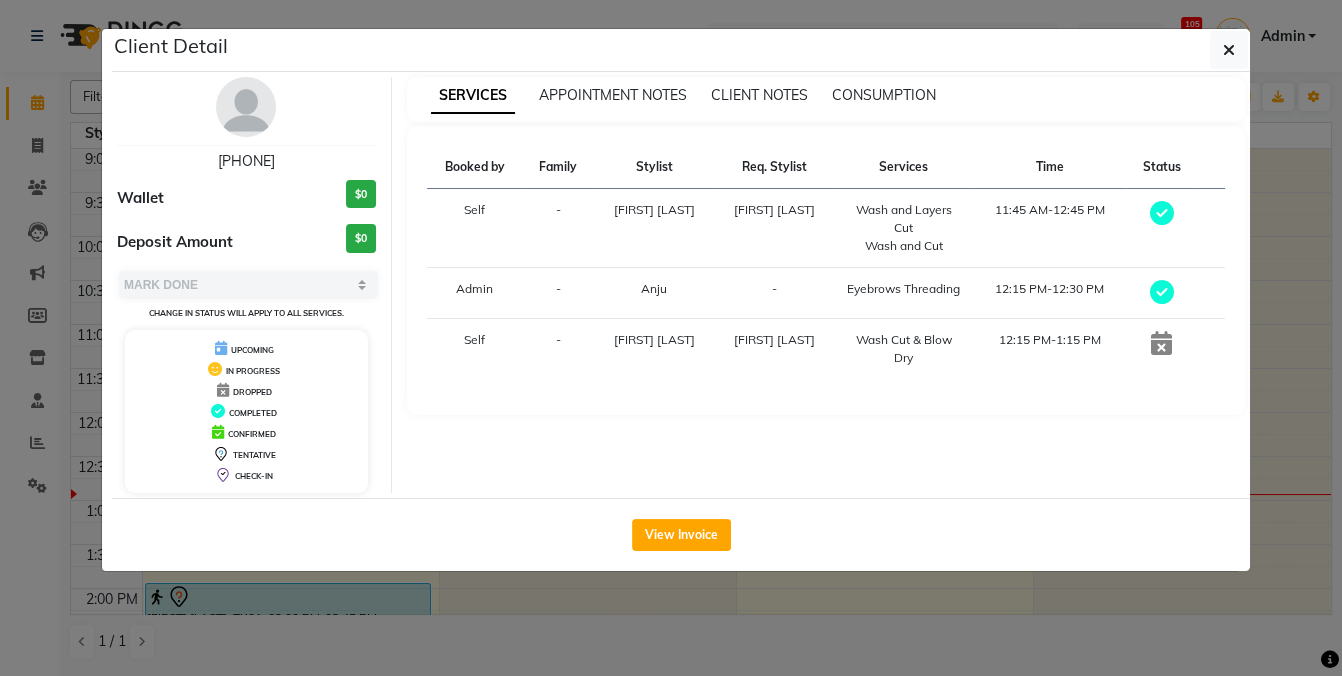 click on "Client Detail [PHONE] Wallet $0 Deposit Amount $0 Select MARK DONE UPCOMING Change in status will apply to all services. UPCOMING IN PROGRESS DROPPED COMPLETED CONFIRMED TENTATIVE CHECK-IN SERVICES APPOINTMENT NOTES CLIENT NOTES CONSUMPTION Booked by Family Stylist Req. Stylist Services Time Status Self - [FIRST] [LAST] [FIRST] [LAST] Wash and Layers Cut Wash and Cut 11:45 AM-12:45 PM Admin - Anju - Eyebrows Threading 12:15 PM-12:30 PM Self - [FIRST] [LAST] [FIRST] [LAST] Wash Cut & Blow Dry 12:15 PM-1:15 PM View Invoice" 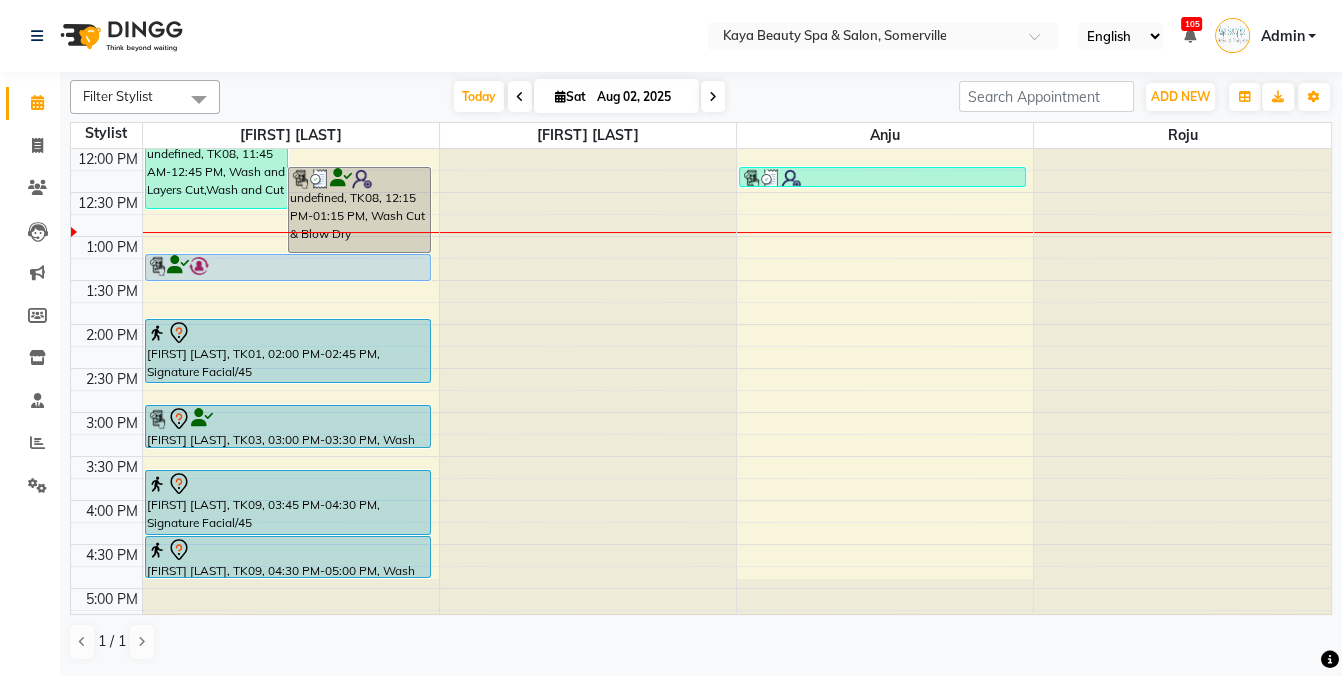 scroll, scrollTop: 264, scrollLeft: 0, axis: vertical 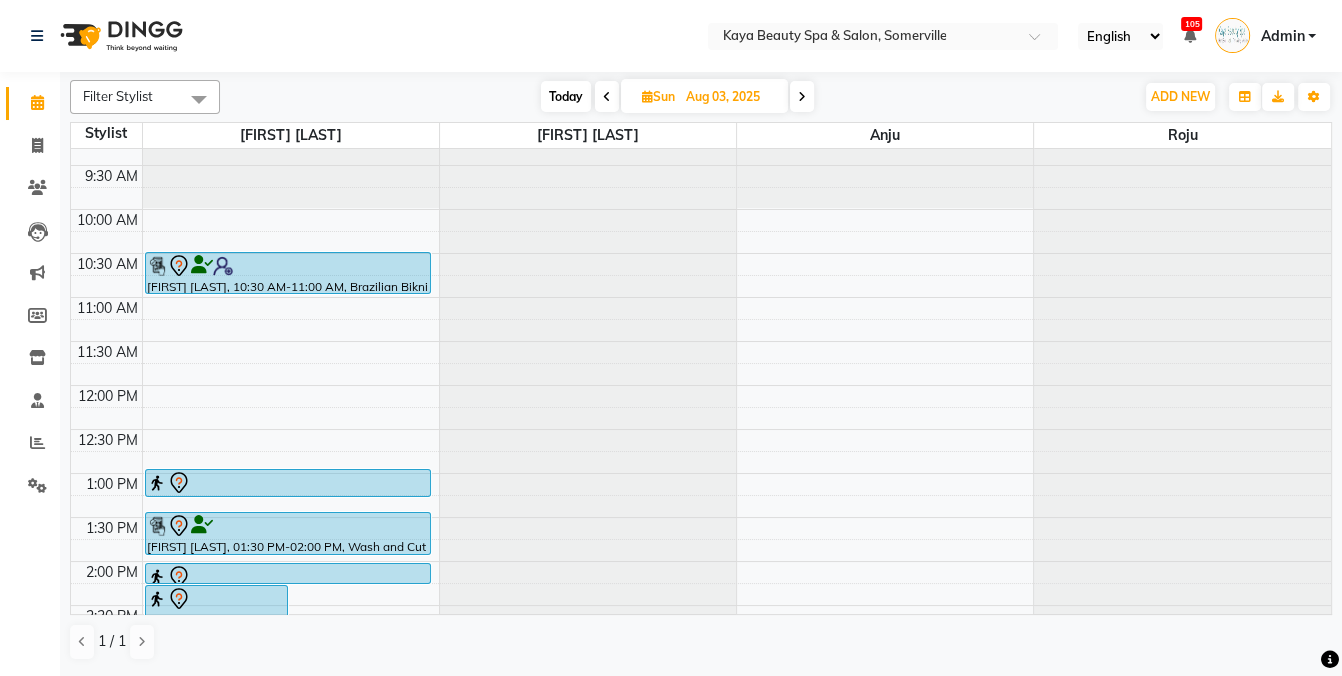 drag, startPoint x: 570, startPoint y: 90, endPoint x: 592, endPoint y: 100, distance: 24.166092 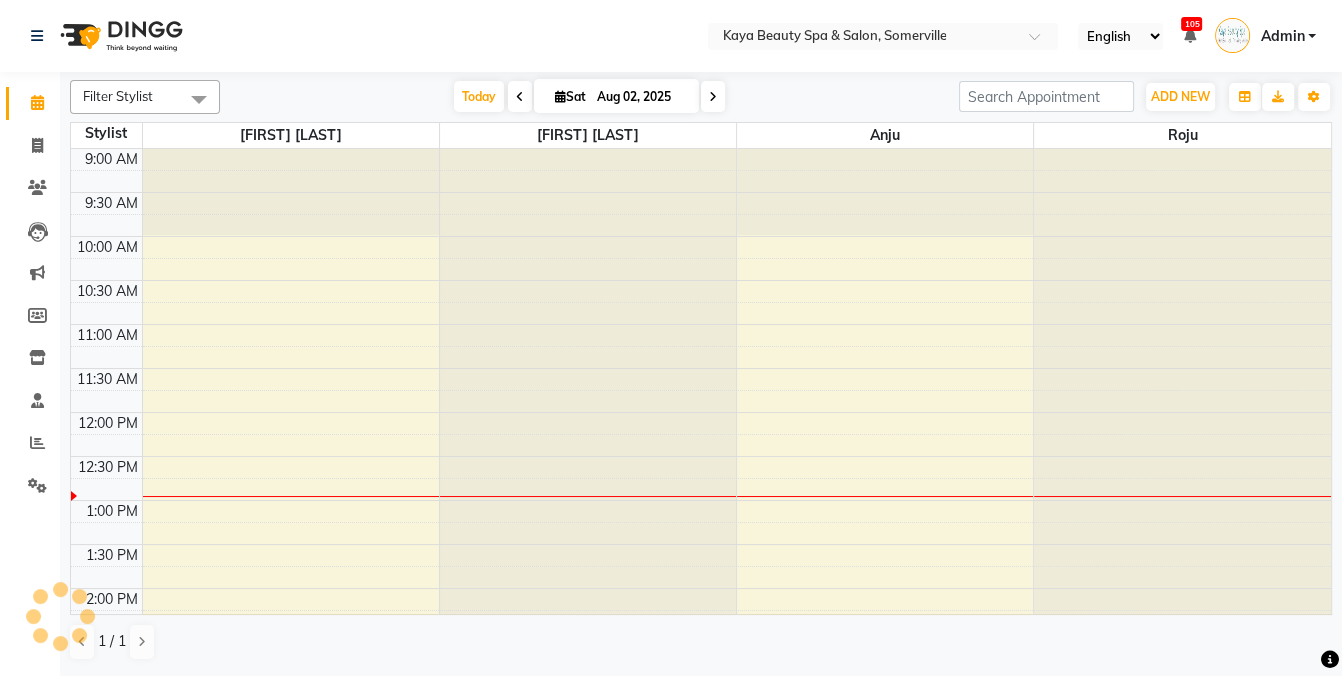 scroll, scrollTop: 315, scrollLeft: 0, axis: vertical 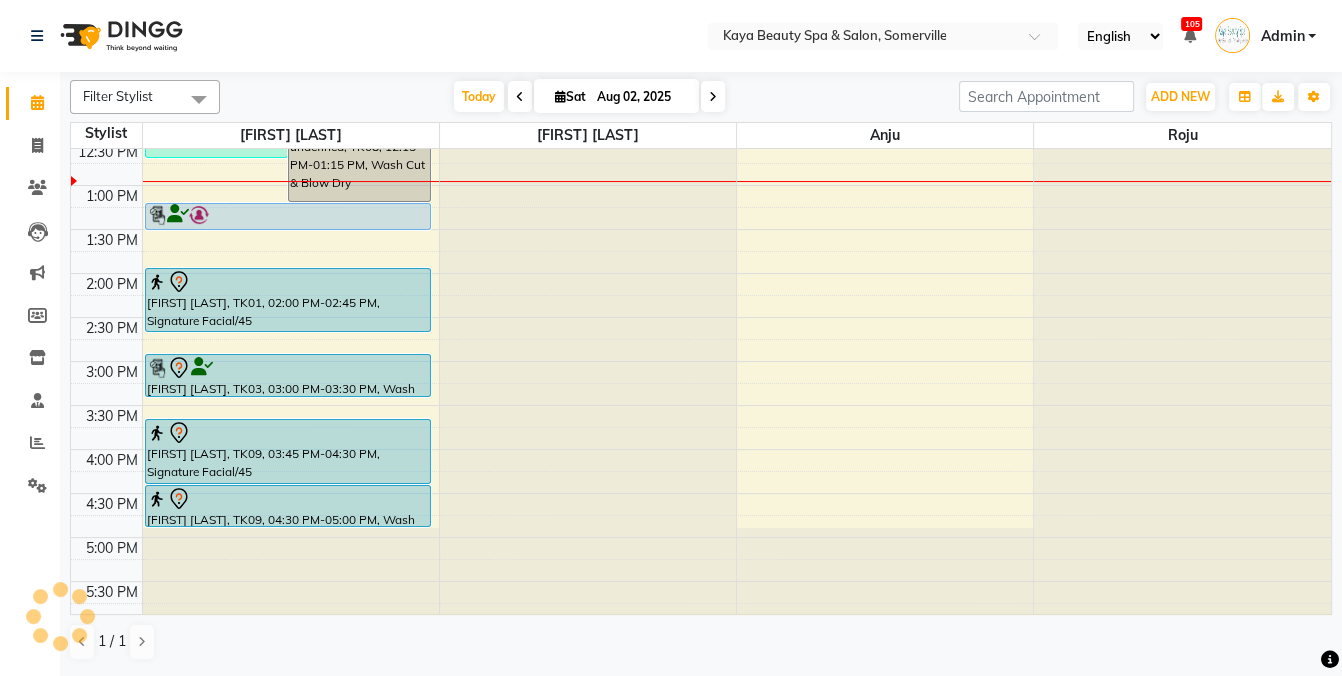 click on "Sat" at bounding box center (570, 96) 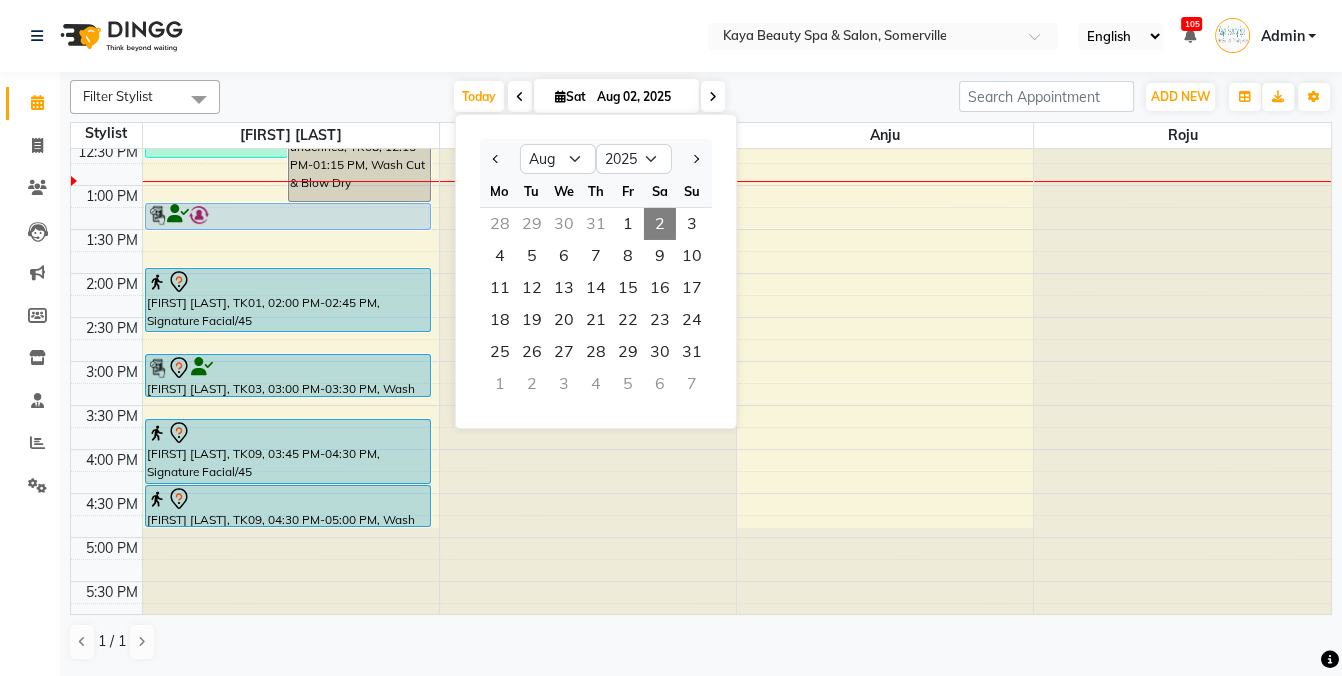 click on "Select Location × Kaya Beauty Spa & Salon, Somerville English ENGLISH Español العربية मराठी हिंदी ગુજરાતી தமிழ் 中文 105 Notifications nothing to show Admin Manage Profile Change Password Sign out Version:3.15.11" 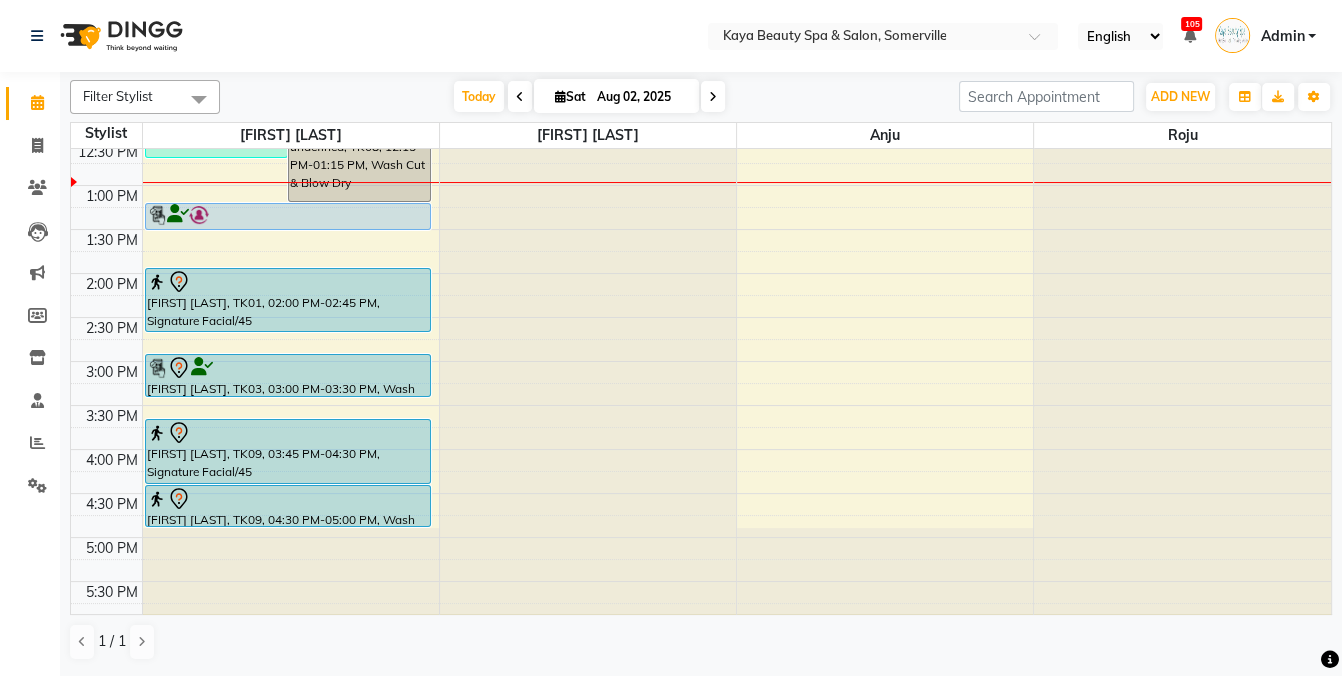 click on "9:00 AM 9:30 AM 10:00 AM 10:30 AM 11:00 AM 11:30 AM 12:00 PM 12:30 PM 1:00 PM 1:30 PM 2:00 PM 2:30 PM 3:00 PM 3:30 PM 4:00 PM 4:30 PM 5:00 PM 5:30 PM [FIRST] [LAST], TK04, 11:15 AM-11:45 AM, Wash and Cut [FIRST] [LAST], TK05, 11:15 AM-11:45 AM, Wash and Cut [FIRST] [LAST], TK06, 11:15 AM-11:45 AM, Wash and Cut undefined, TK08, 11:45 AM-12:45 PM, Wash and Layers Cut,Wash and Cut undefined, TK08, 12:15 PM-01:15 PM, Wash Cut & Blow Dry [FIRST] [LAST], TK02, 10:15 AM-10:30 AM, Eyebrows Threading [FIRST] [LAST], TK07, 01:15 PM-01:35 PM, Eyebrow Henna [FIRST] [LAST], TK01, 02:00 PM-02:45 PM, Signature Facial/45 [FIRST] [LAST], TK03, 03:00 PM-03:30 PM, Wash and Cut [FIRST] [LAST], TK09, 03:45 PM-04:30 PM, Signature Facial/45 [FIRST] [LAST], TK09, 04:30 PM-05:00 PM, Wash and Cut undefined, TK08, 12:15 PM-12:30 PM, Eyebrows Threading" at bounding box center (701, 229) 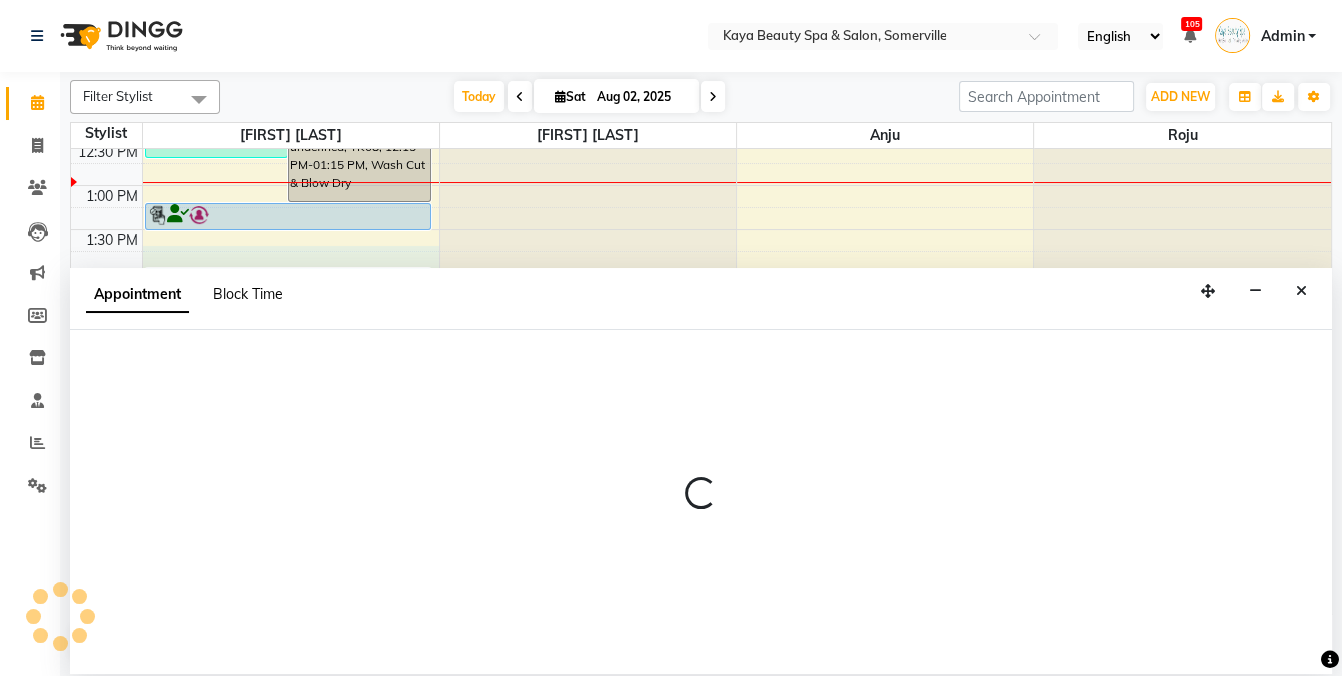 select on "19099" 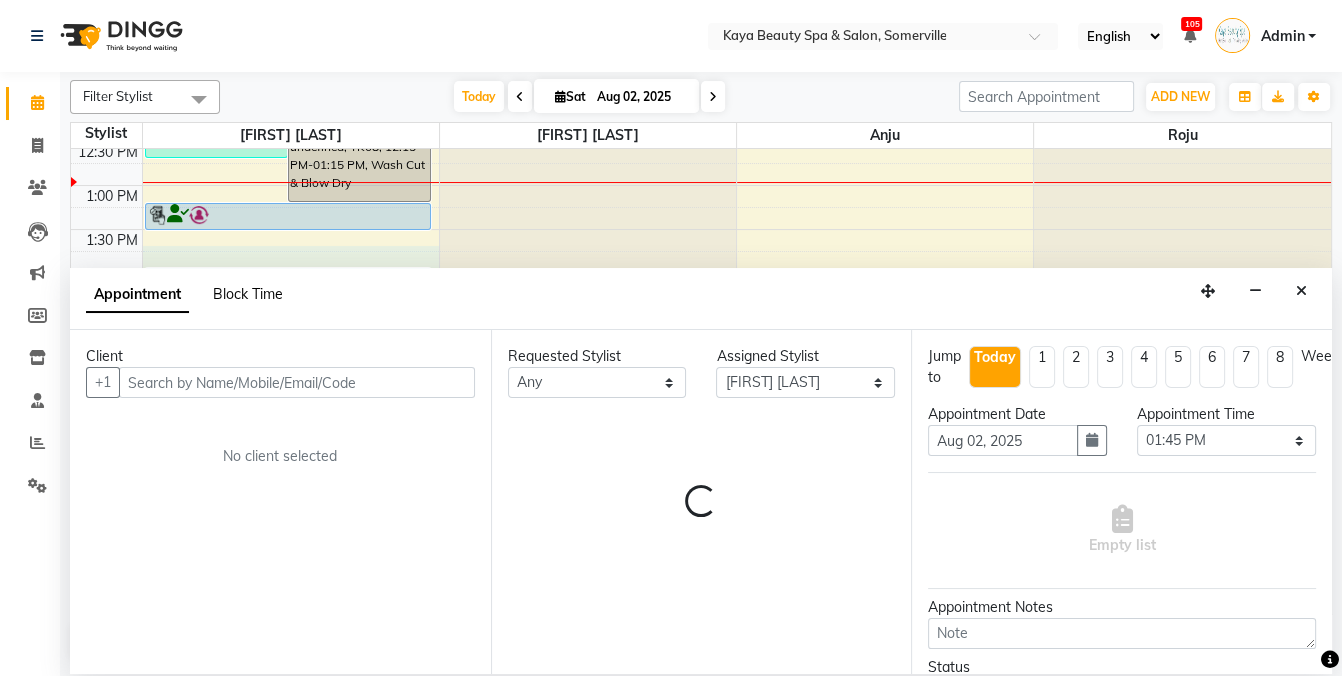 click on "Block Time" at bounding box center (248, 294) 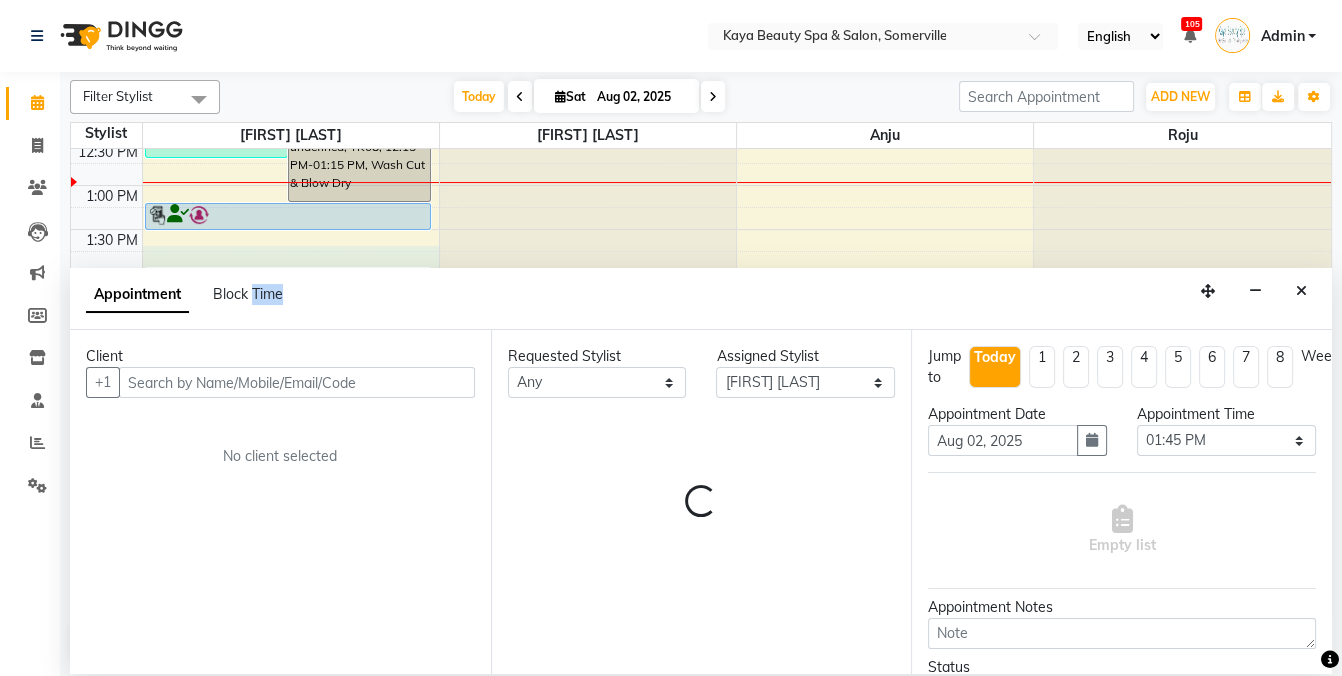 scroll, scrollTop: 0, scrollLeft: 0, axis: both 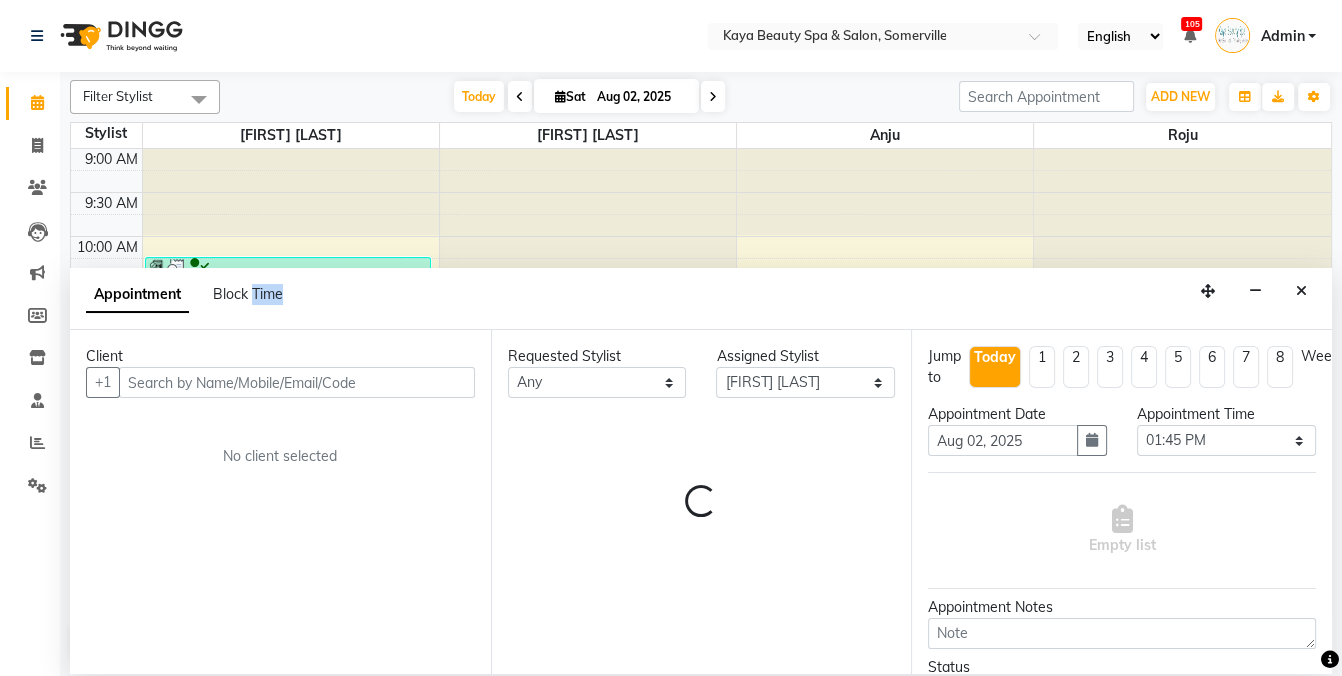 select on "19099" 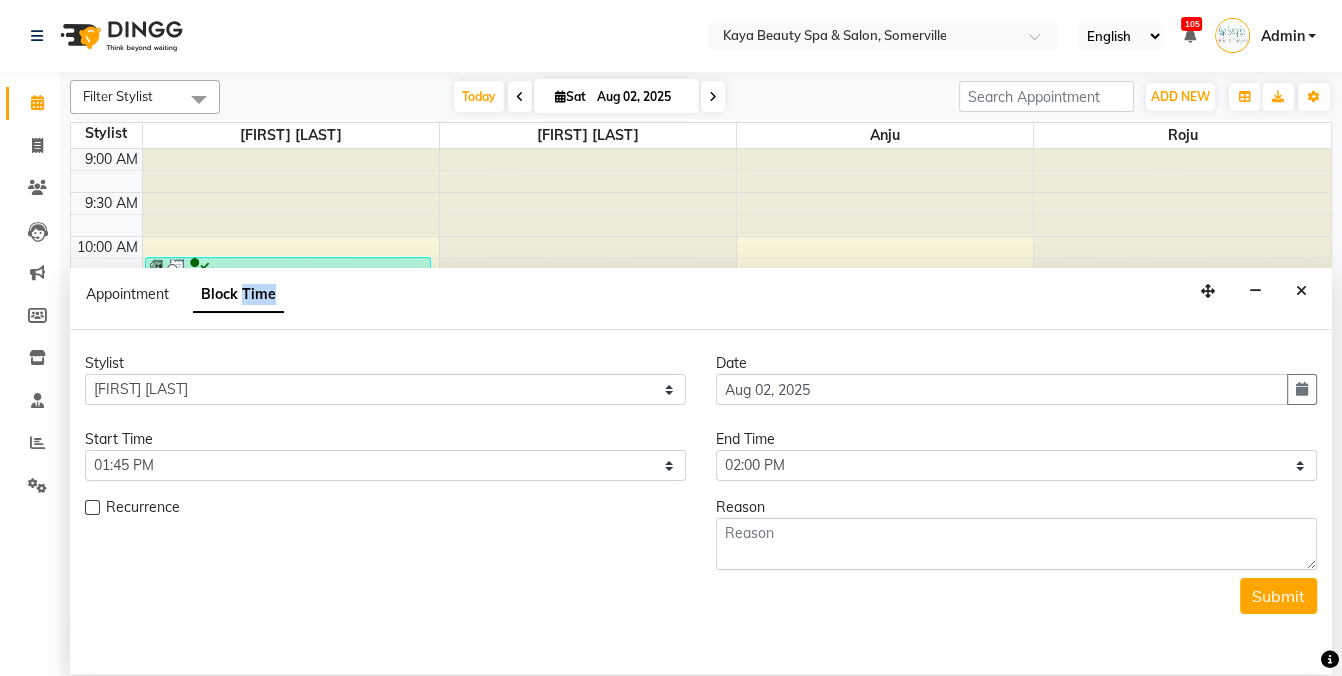 scroll, scrollTop: 315, scrollLeft: 0, axis: vertical 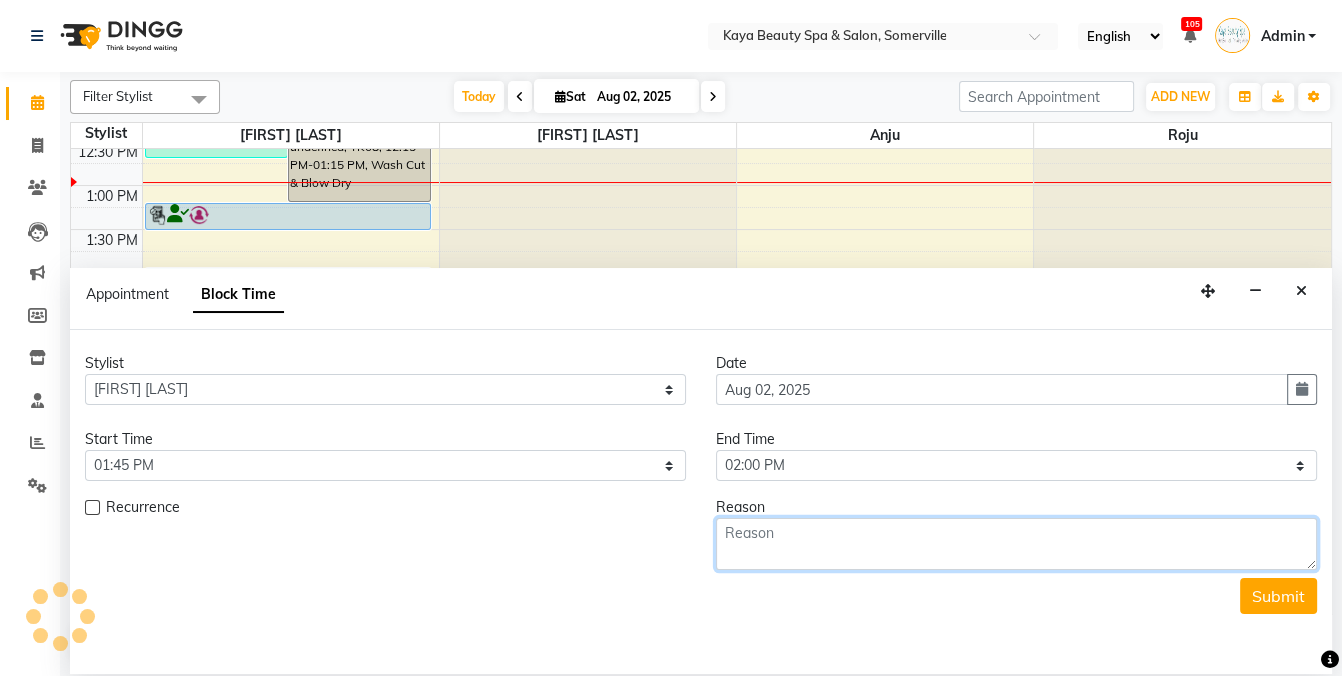 click at bounding box center (1016, 544) 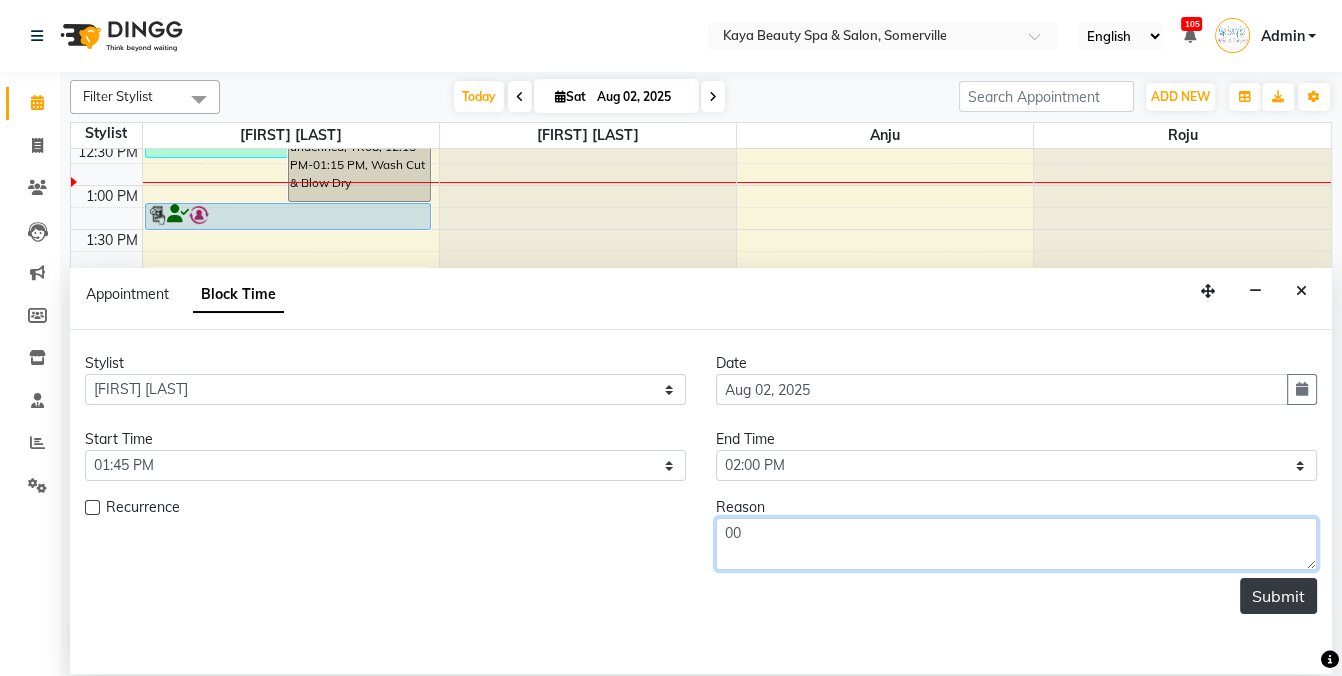 type on "00" 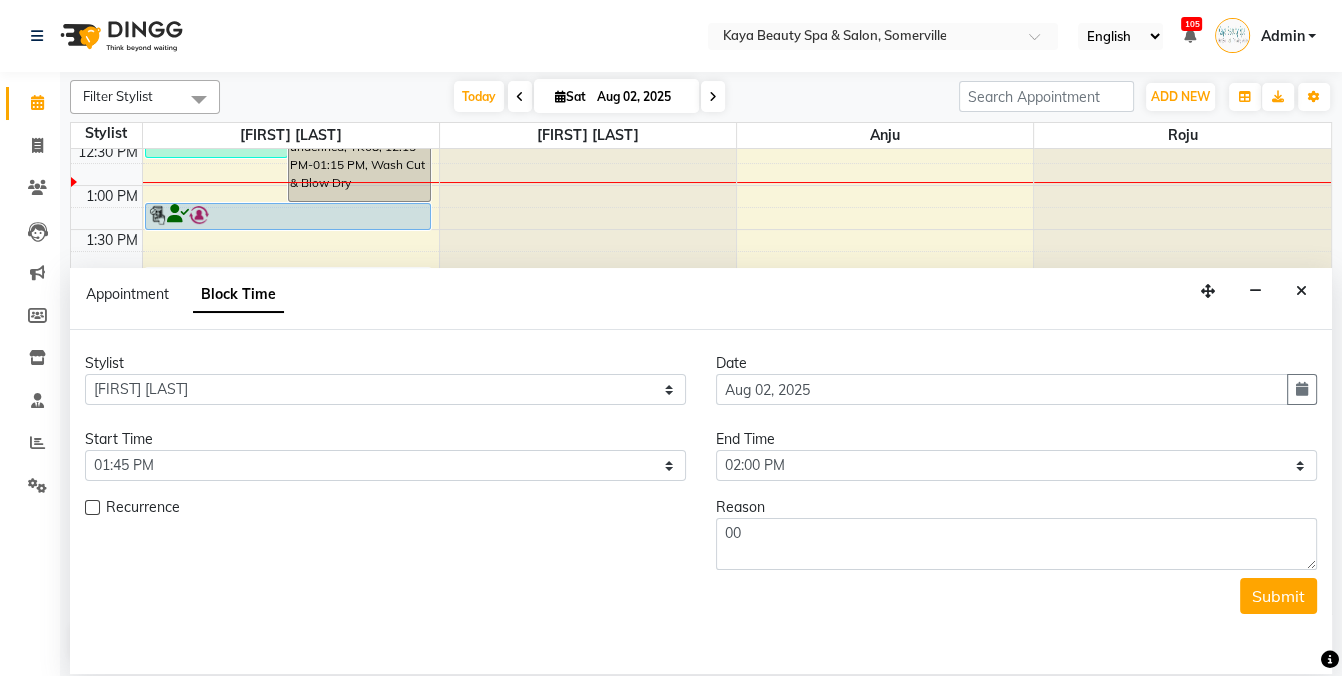 drag, startPoint x: 1290, startPoint y: 605, endPoint x: 1190, endPoint y: 597, distance: 100.31949 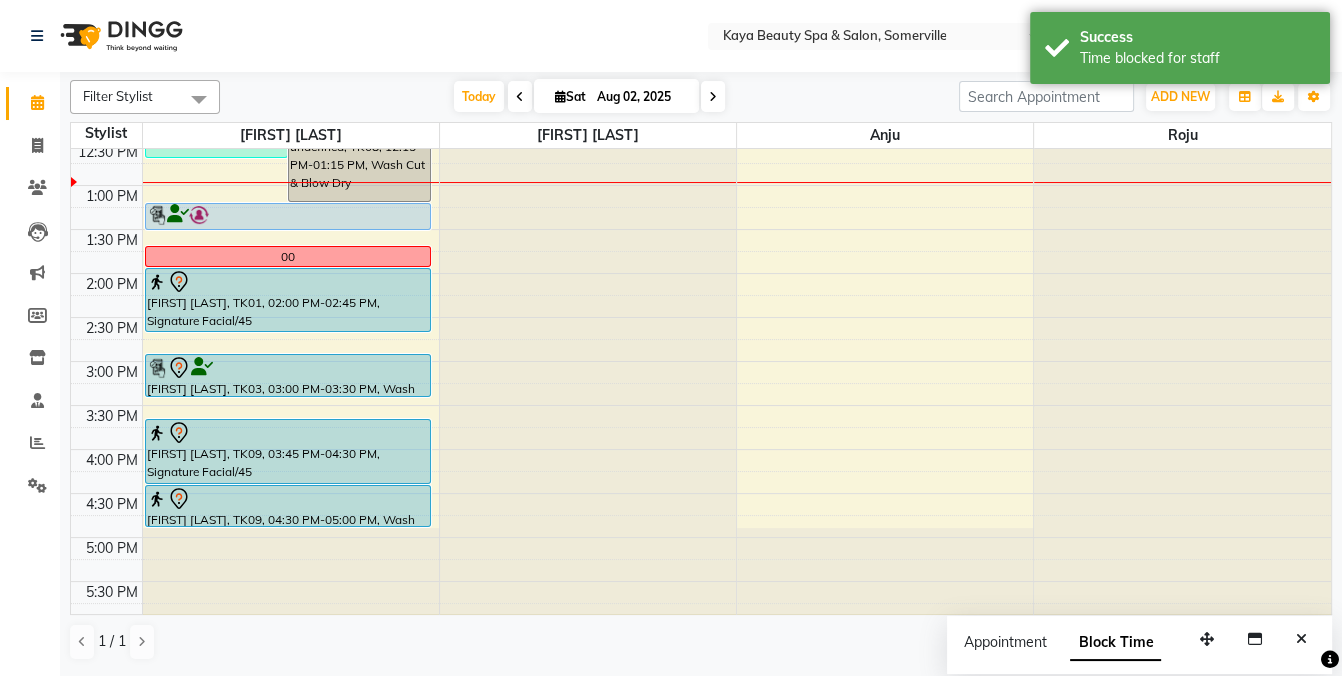 click on "Select Location × Kaya Beauty Spa & Salon, Somerville English ENGLISH Español العربية मराठी हिंदी ગુજરાતી தமிழ் 中文 105 Notifications nothing to show Admin Manage Profile Change Password Sign out Version:3.15.11" 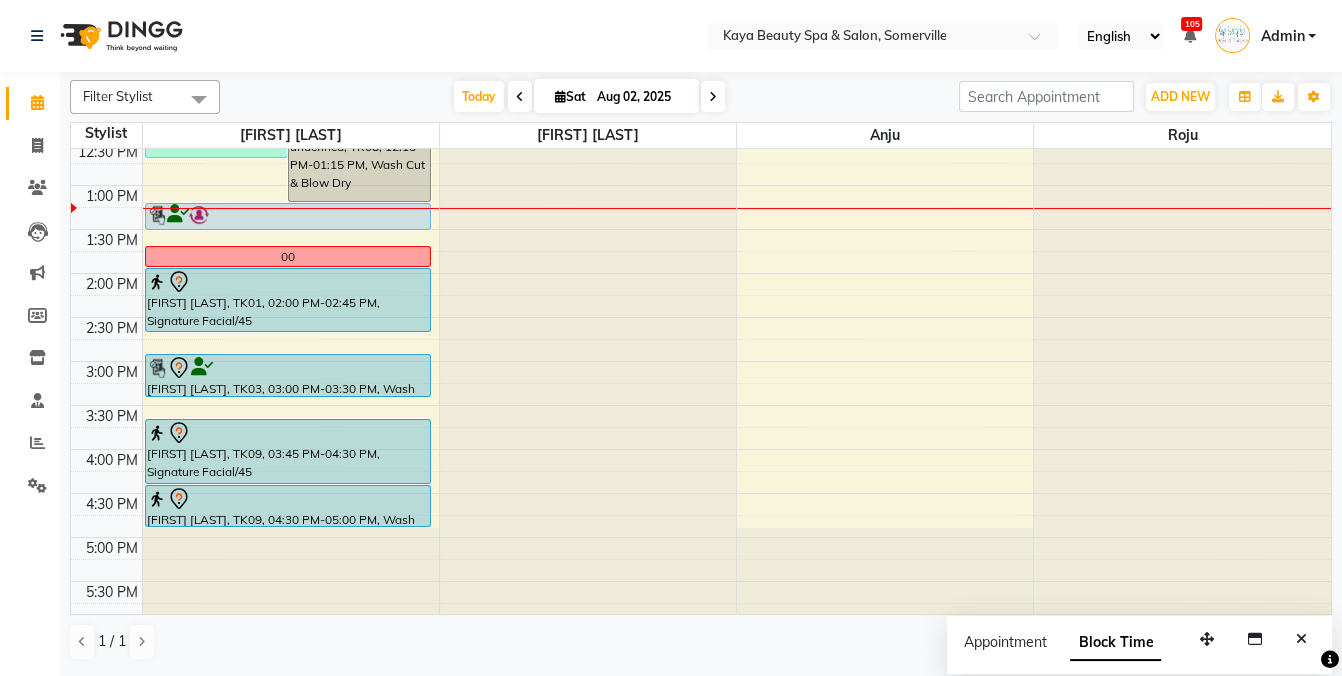 click at bounding box center (288, 215) 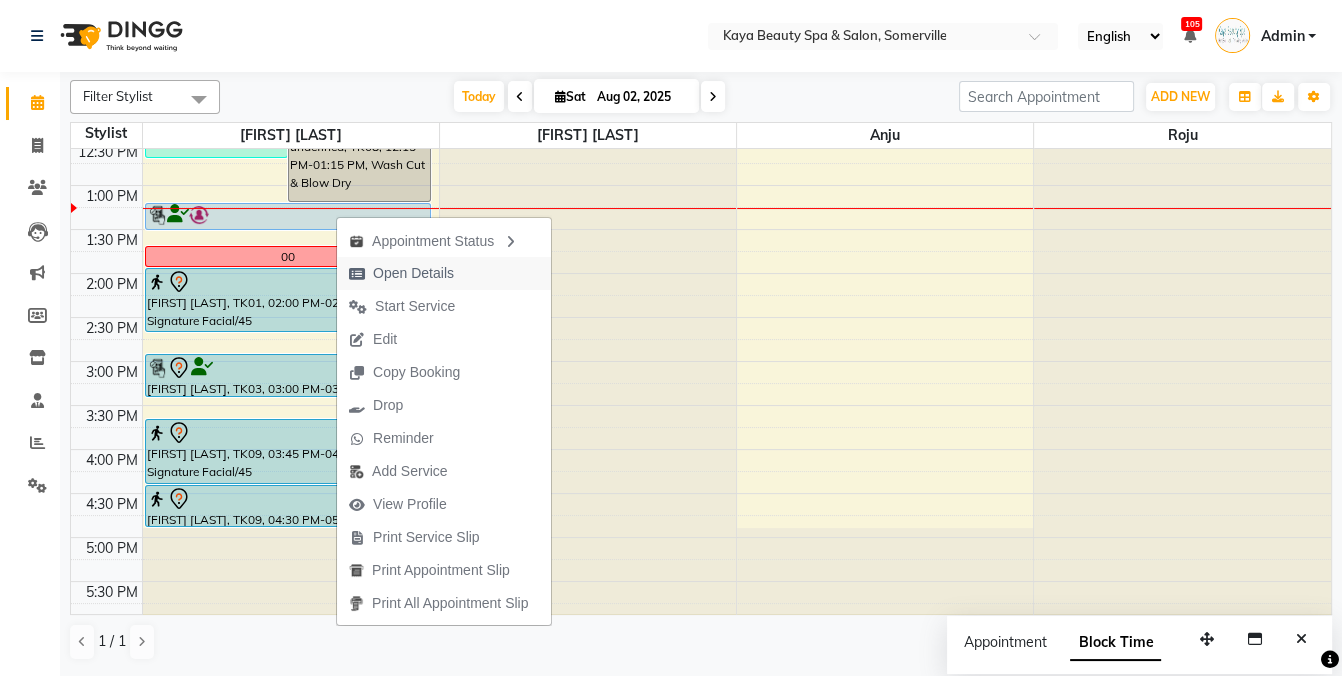 click on "Open Details" at bounding box center (413, 273) 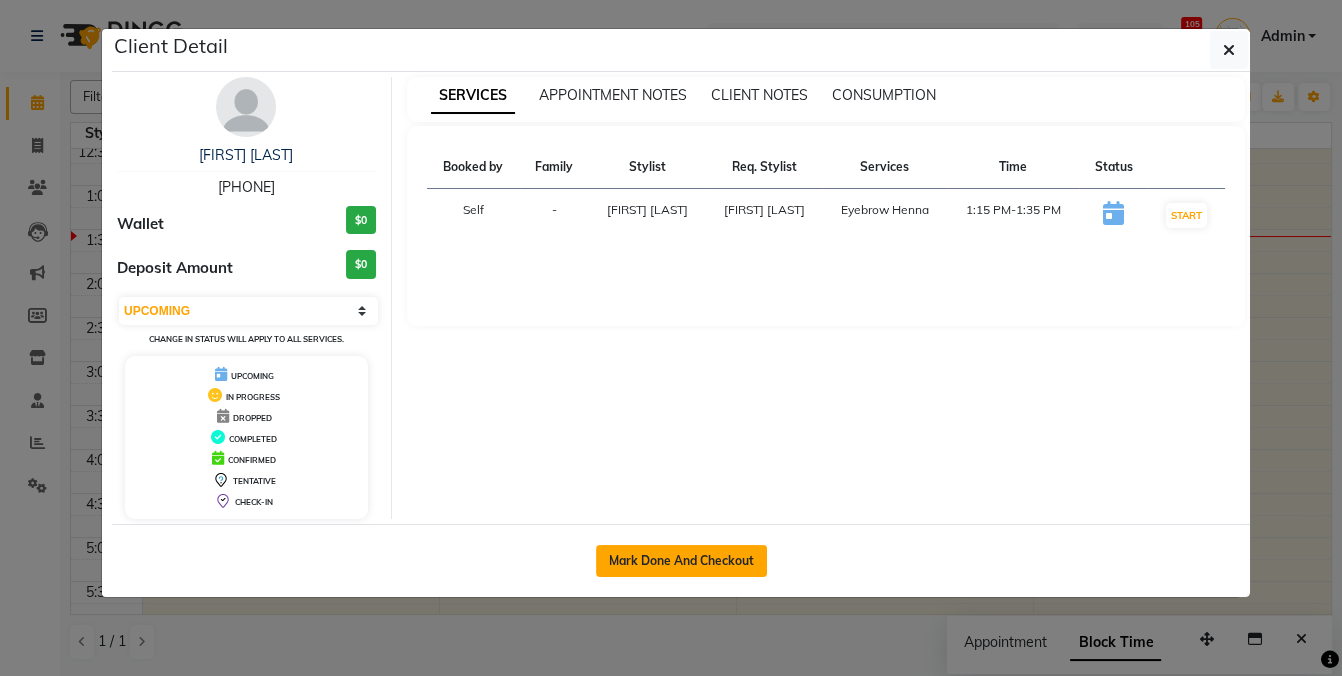 click on "Mark Done And Checkout" 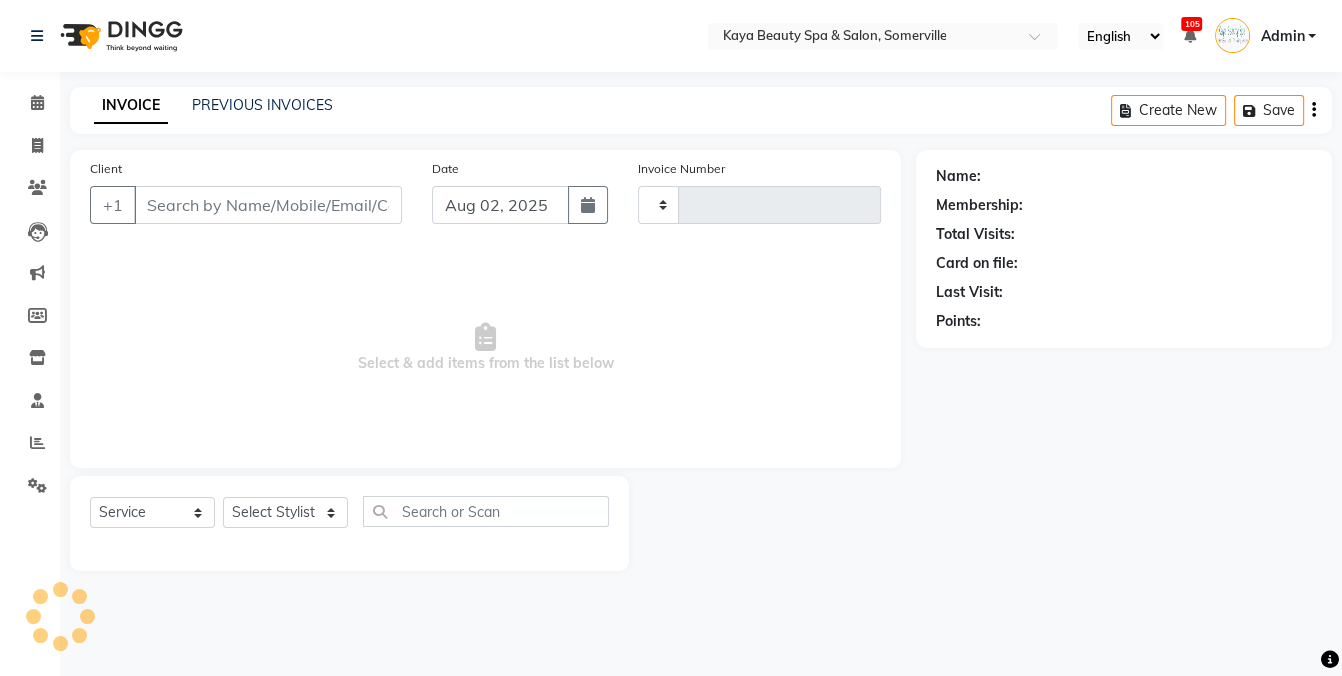 type on "0791" 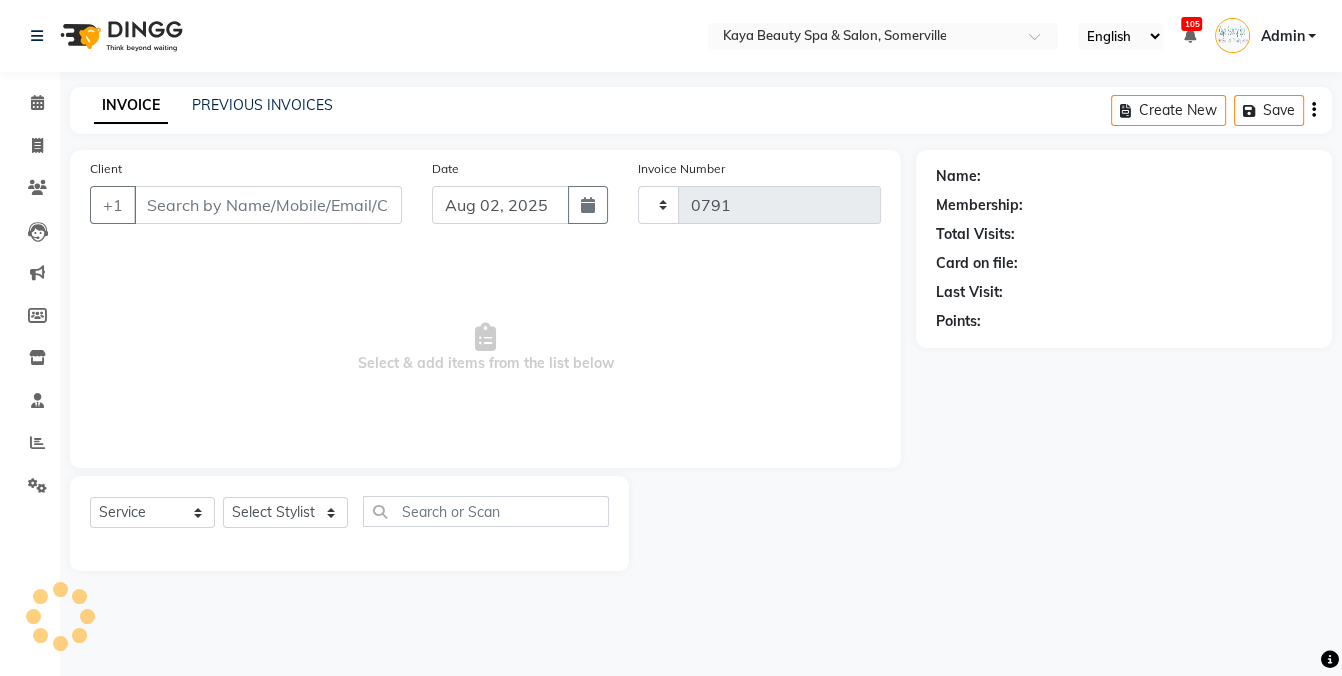 select on "3896" 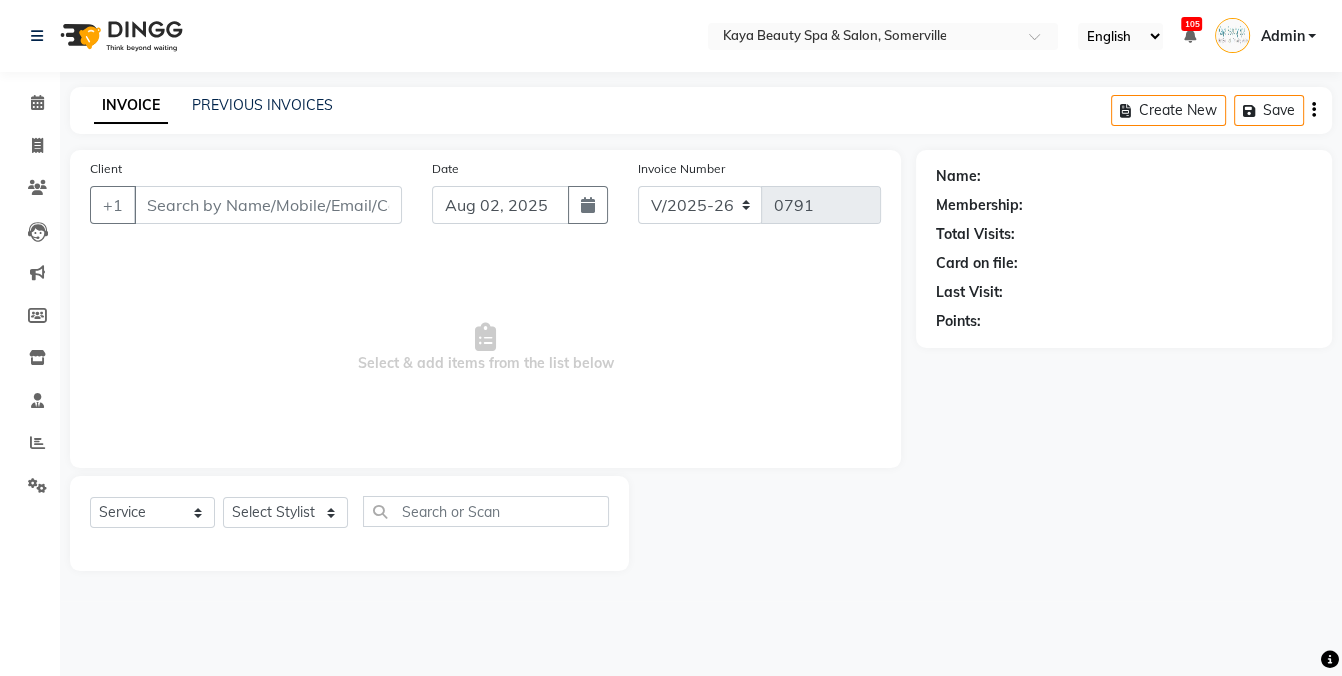 select on "19099" 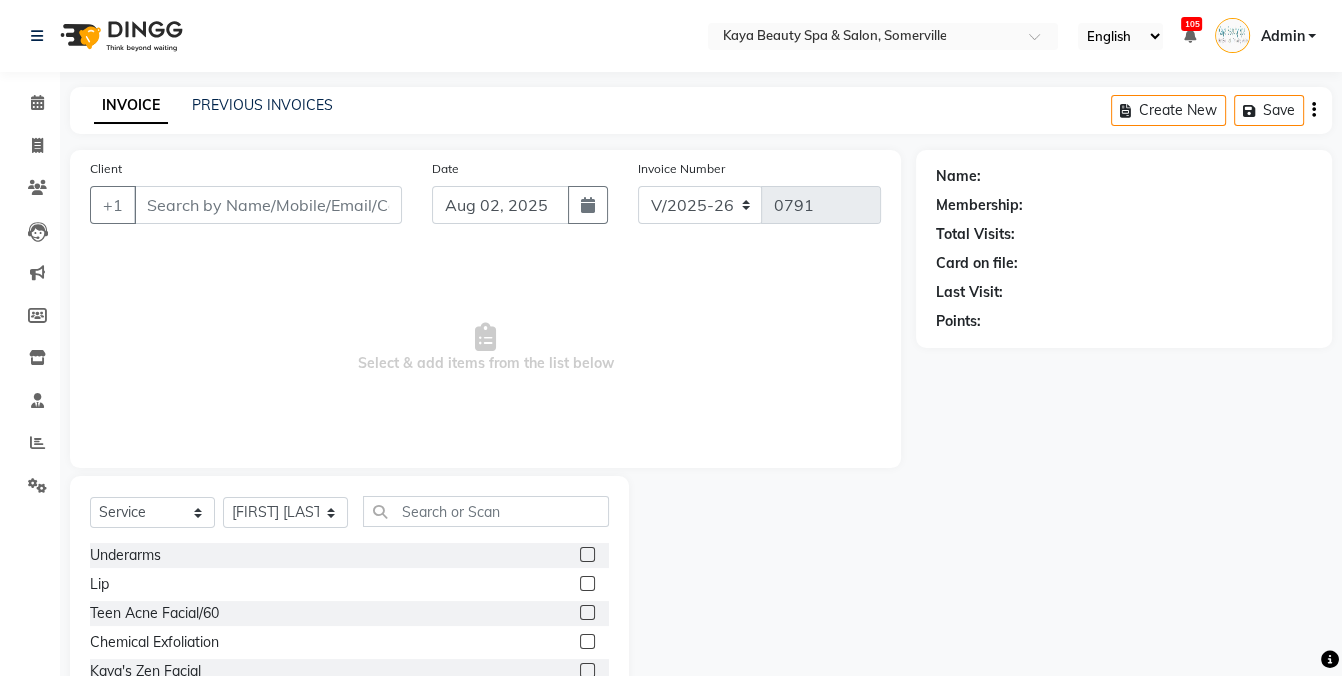 type on "[PHONE]" 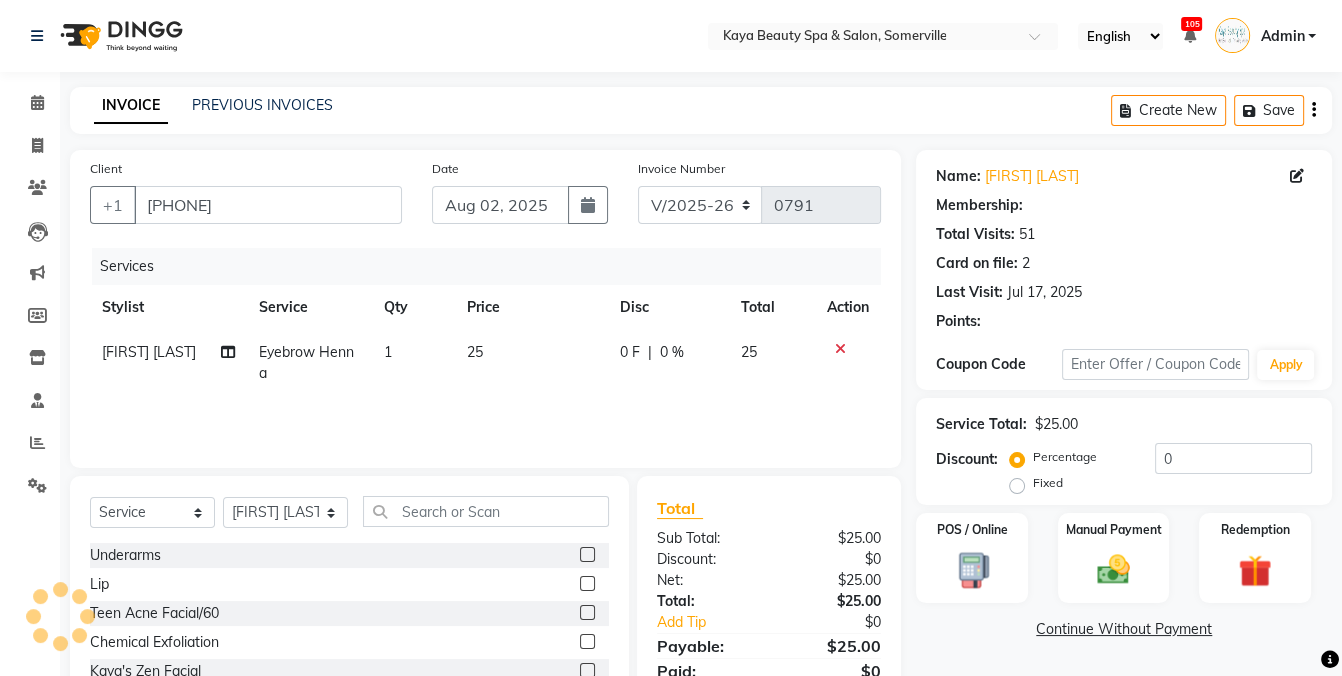 select on "1: Object" 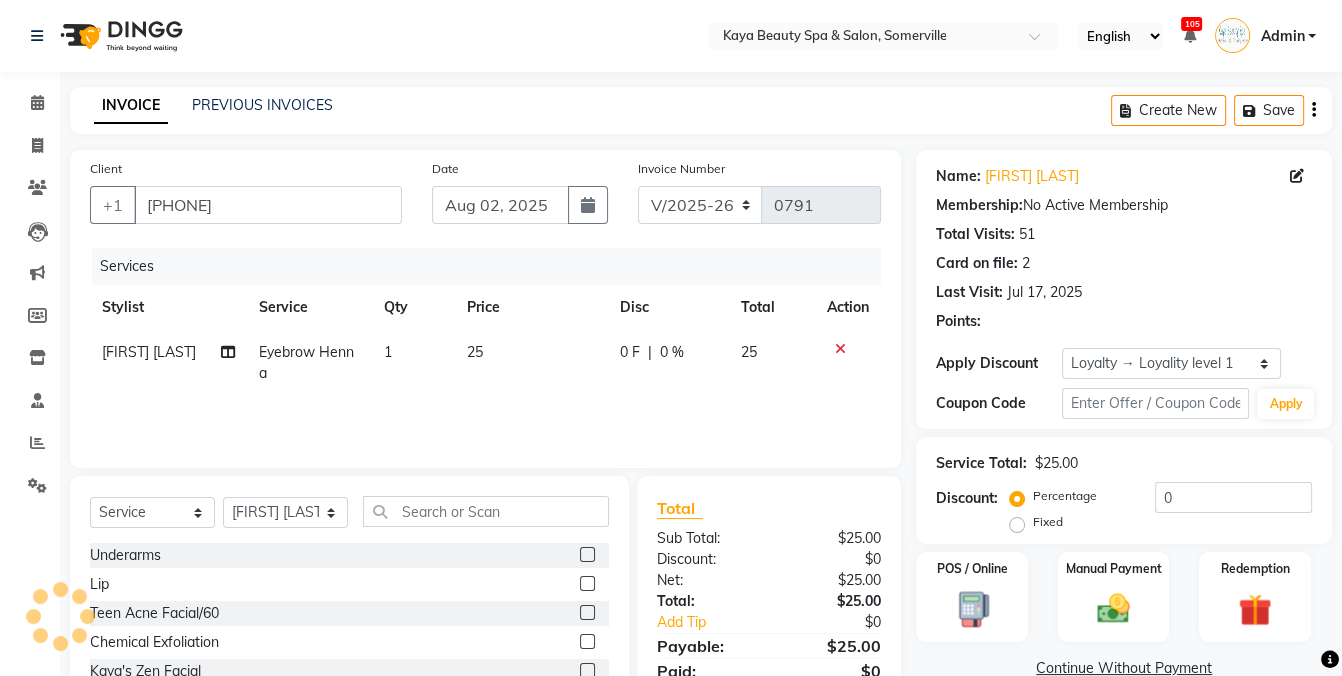 scroll, scrollTop: 124, scrollLeft: 0, axis: vertical 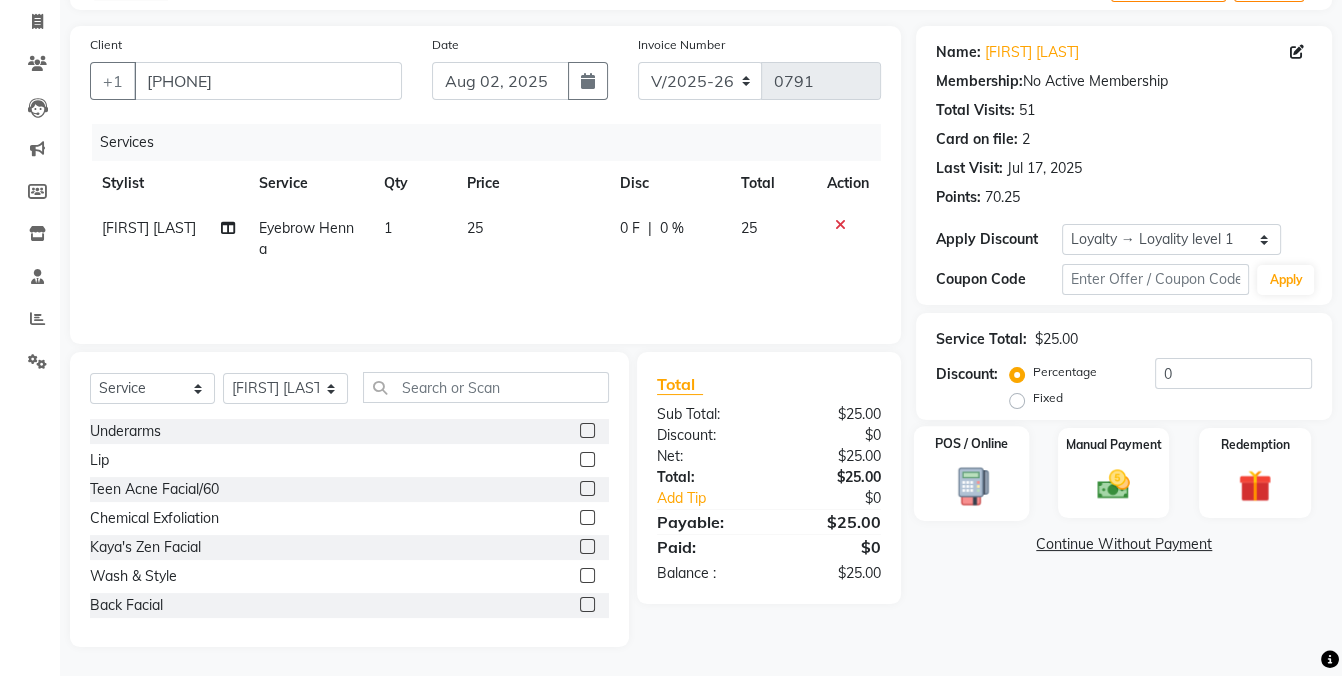 click 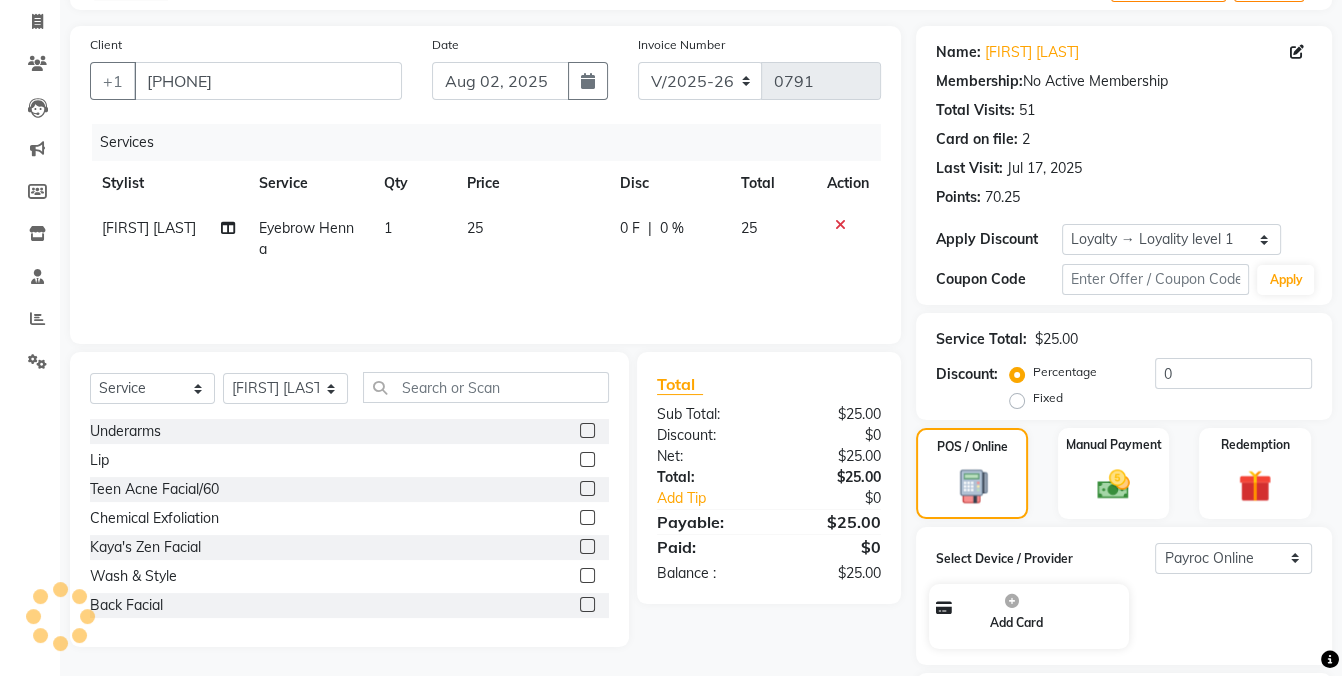 scroll, scrollTop: 261, scrollLeft: 0, axis: vertical 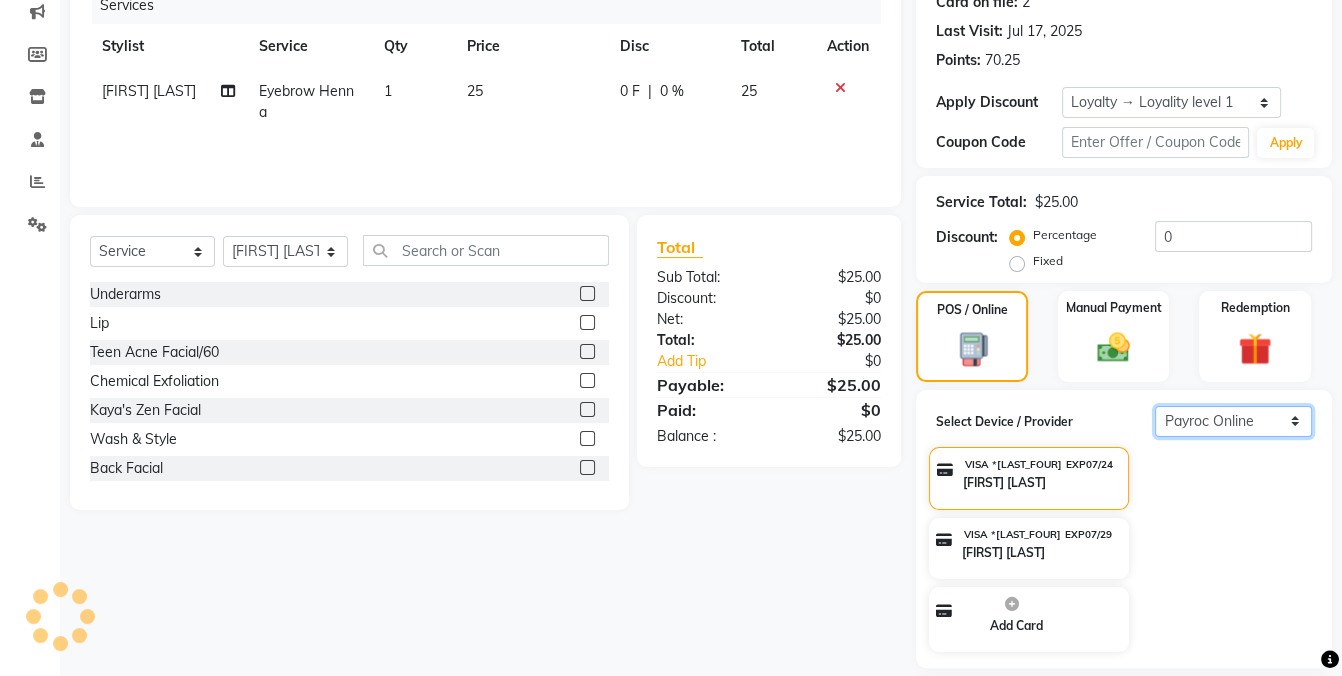 click on "Select  Payroc Online   Clover Mini New" 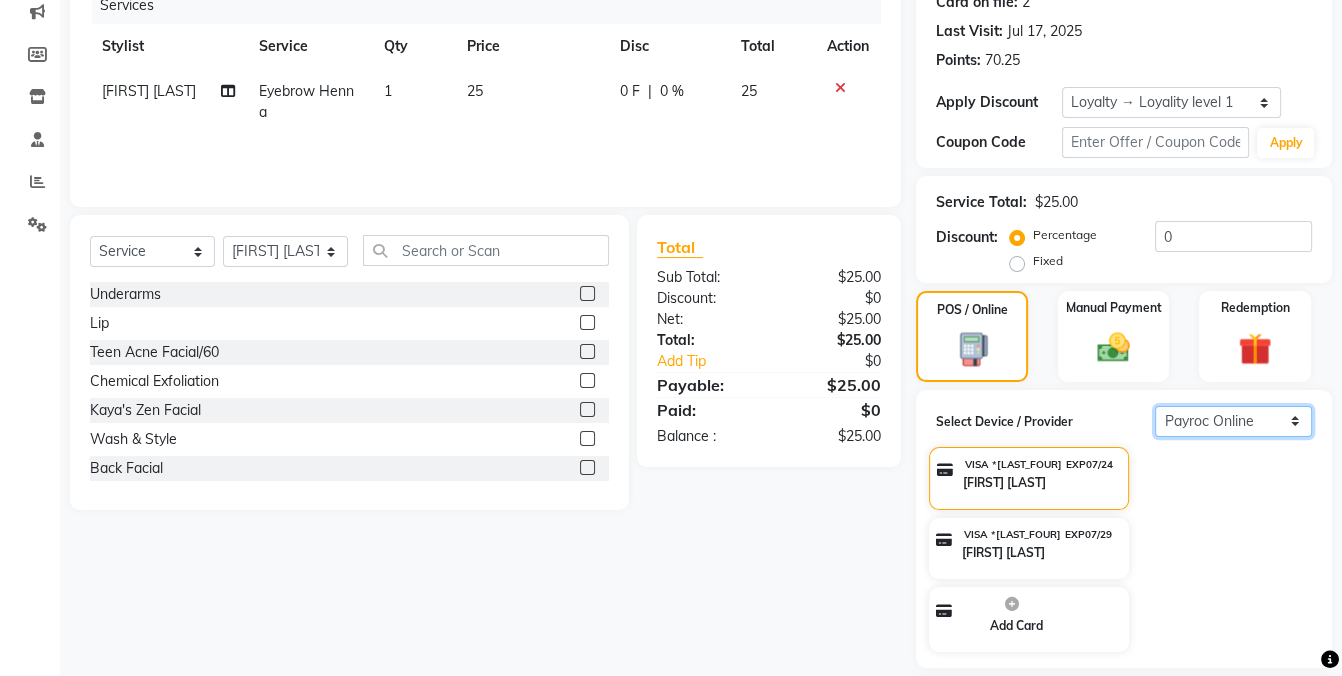 select on "38" 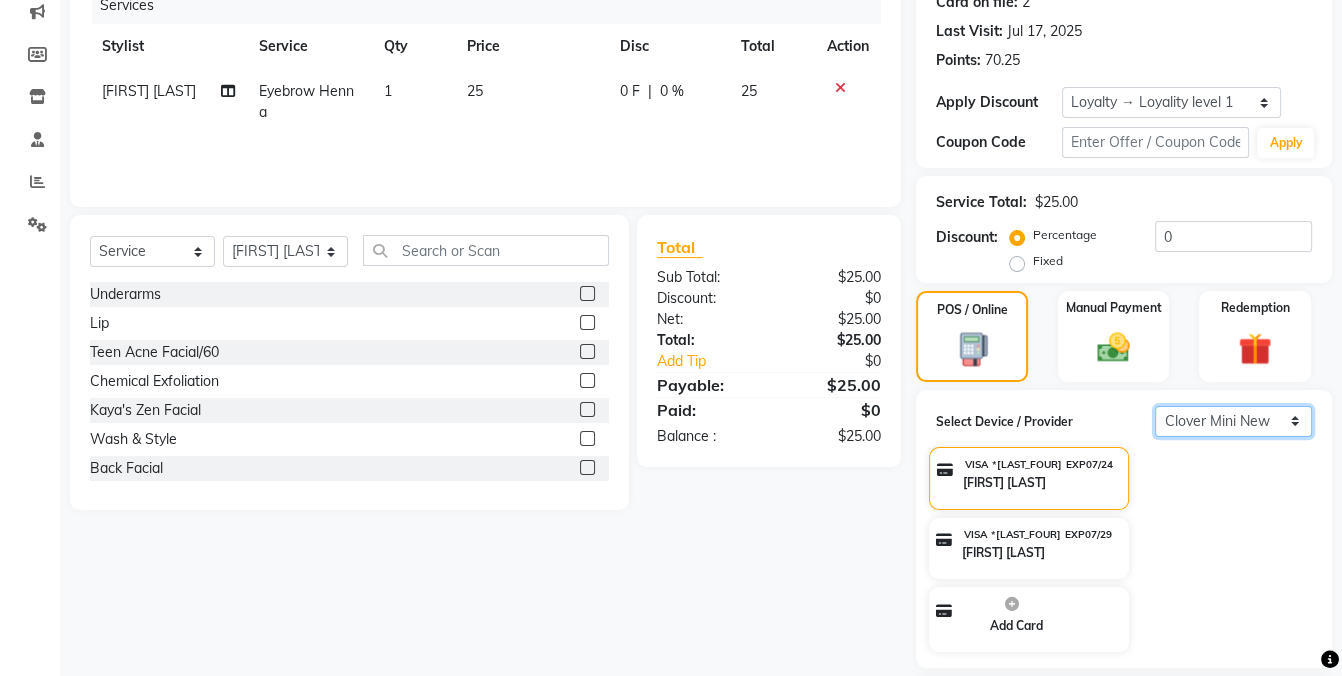 click on "Select  Payroc Online   Clover Mini New" 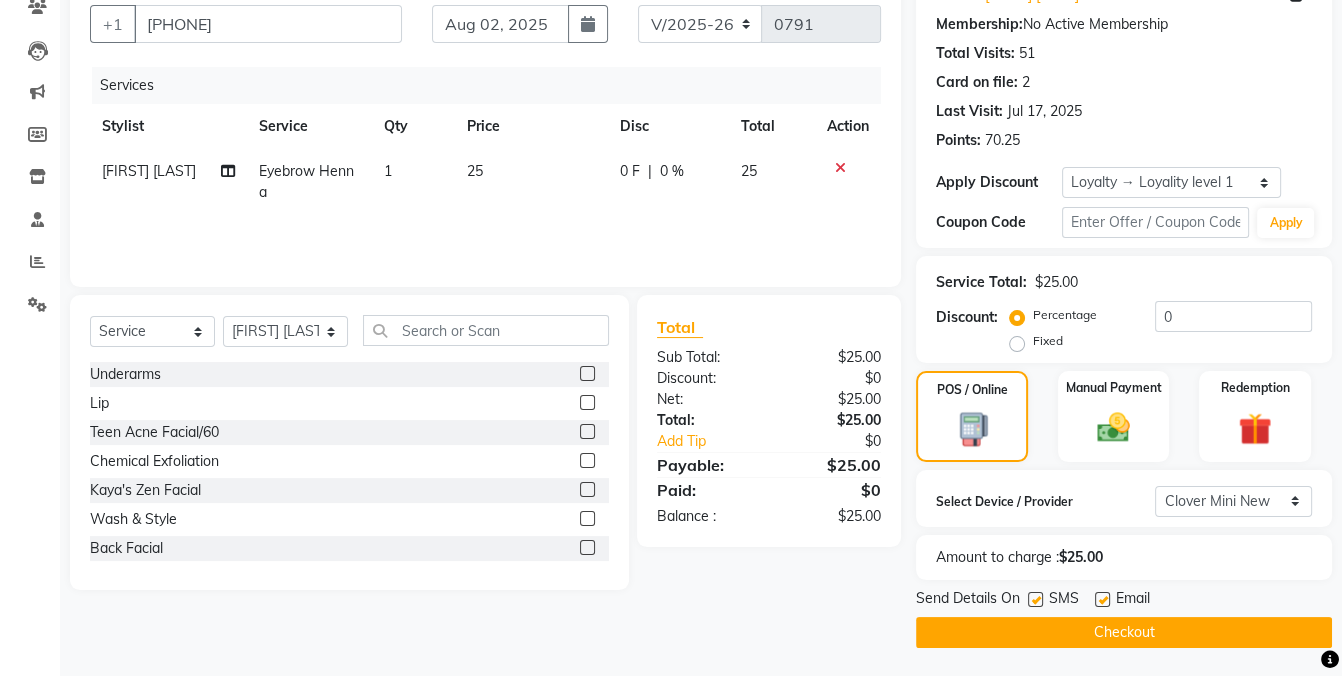 click 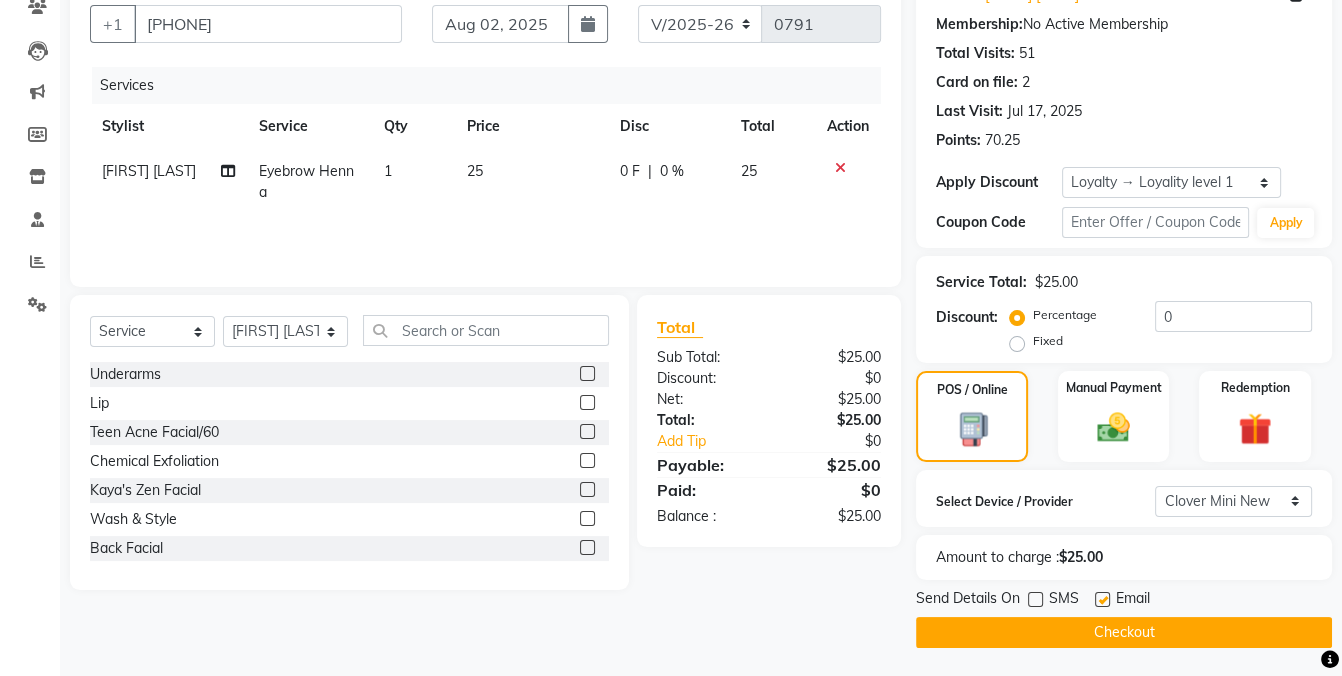 click on "Checkout" 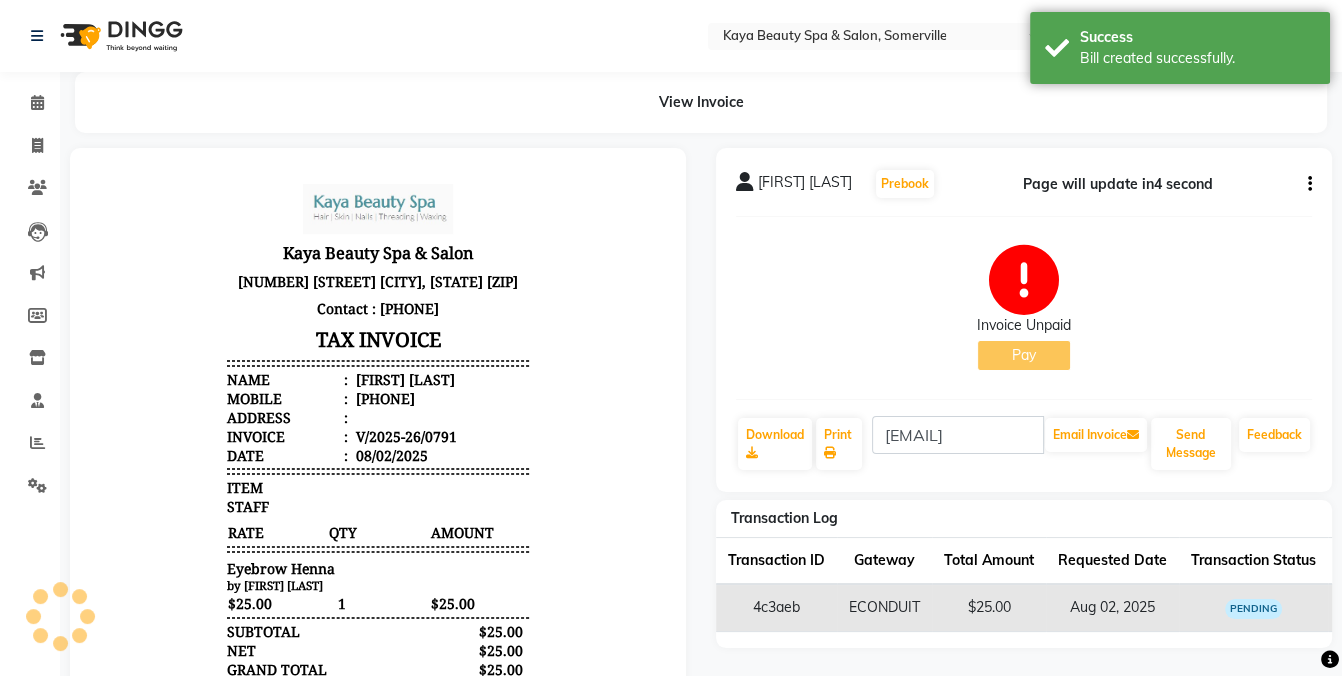 scroll, scrollTop: 0, scrollLeft: 0, axis: both 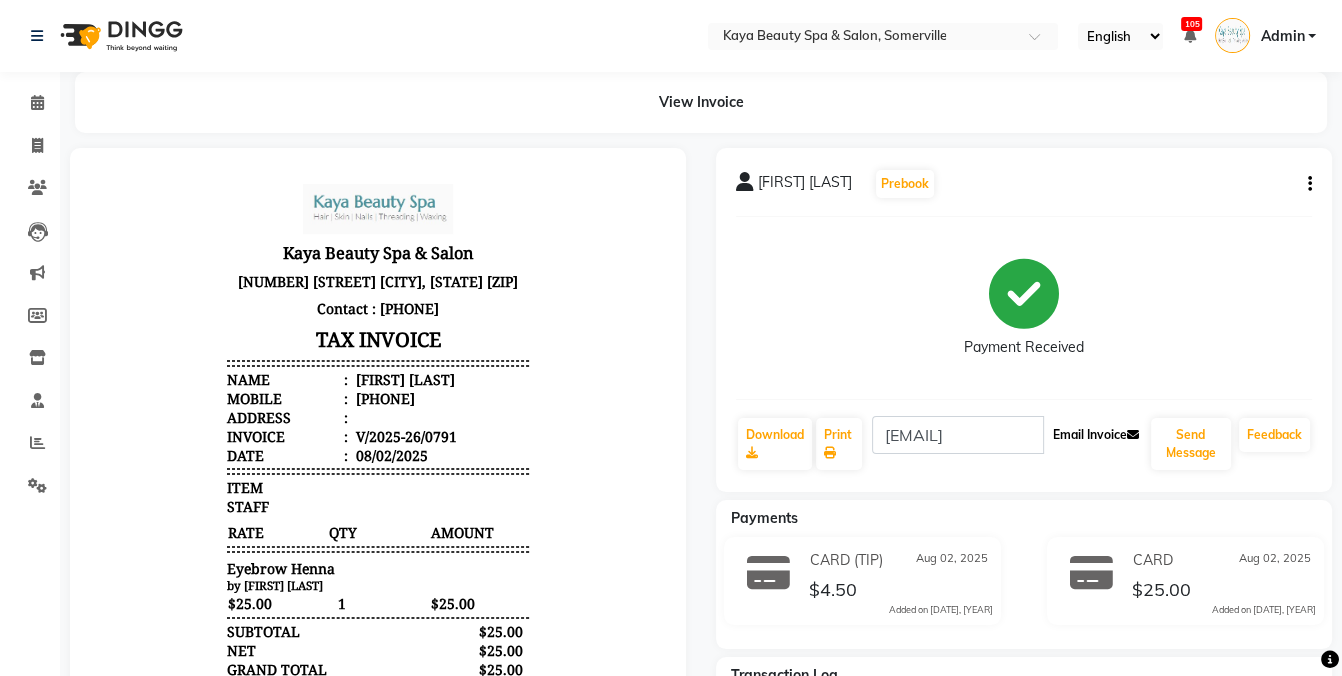 click on "Email Invoice" 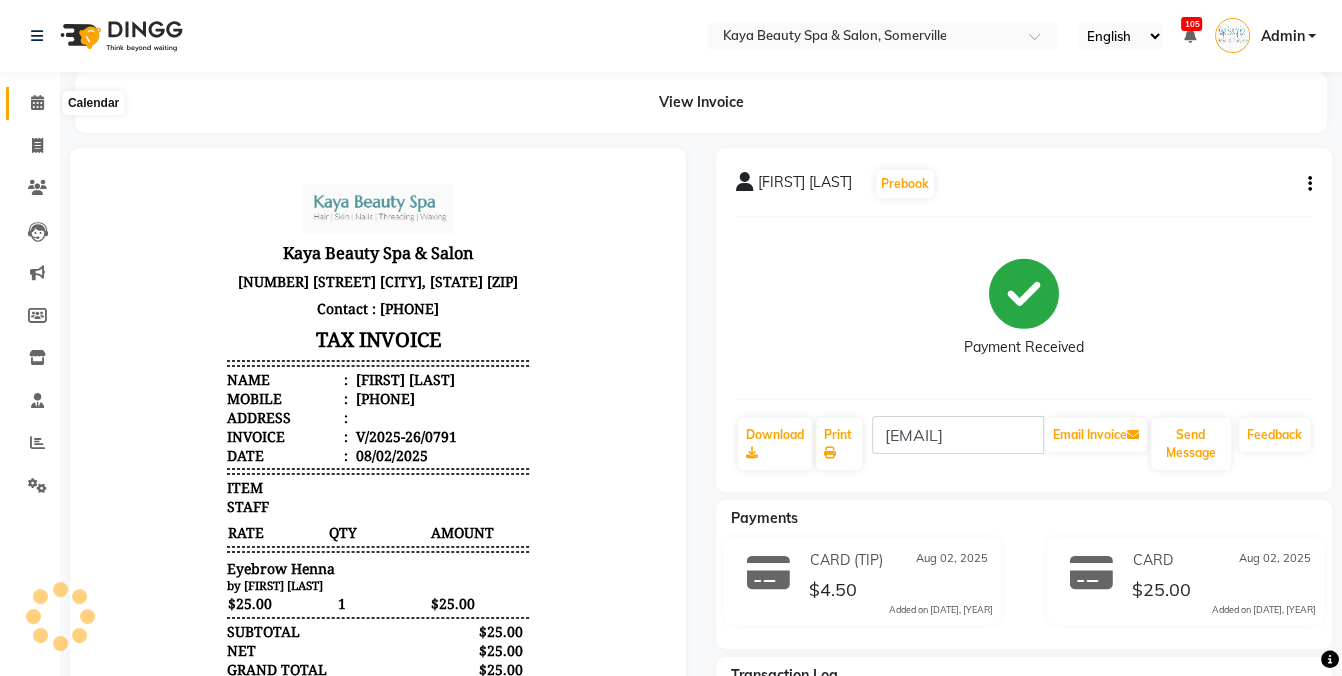 click 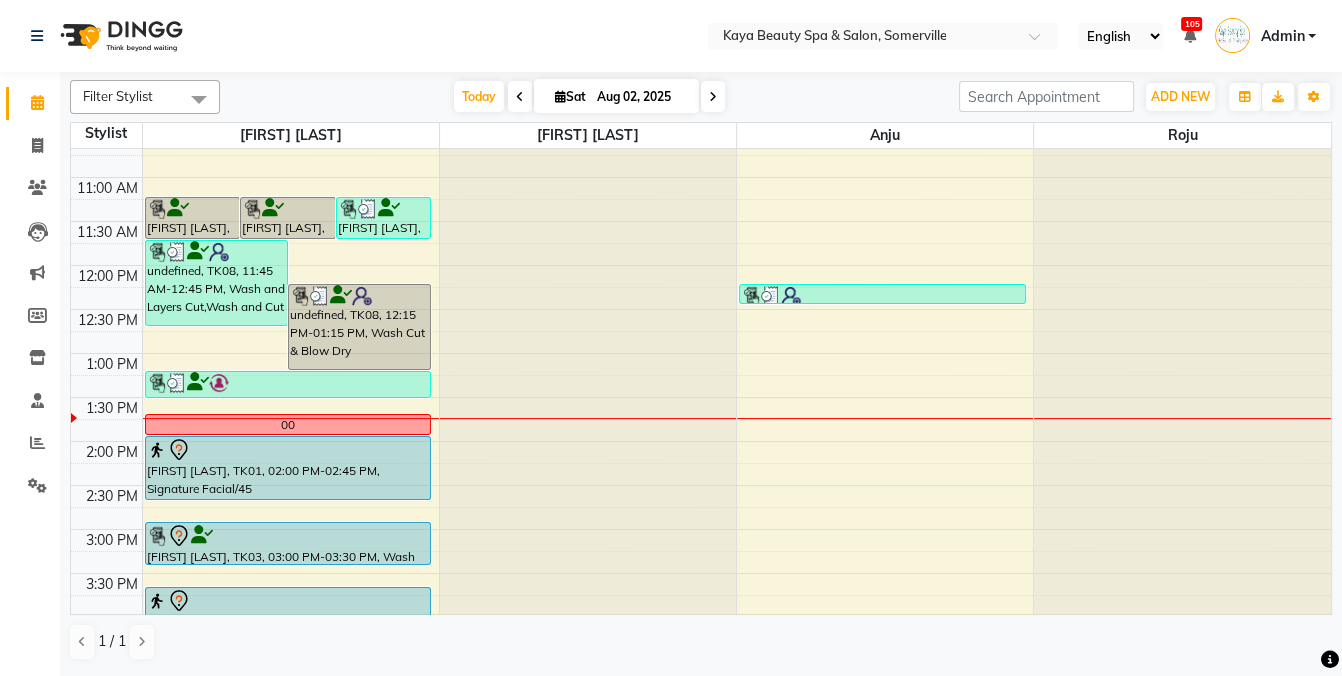 scroll, scrollTop: 145, scrollLeft: 0, axis: vertical 